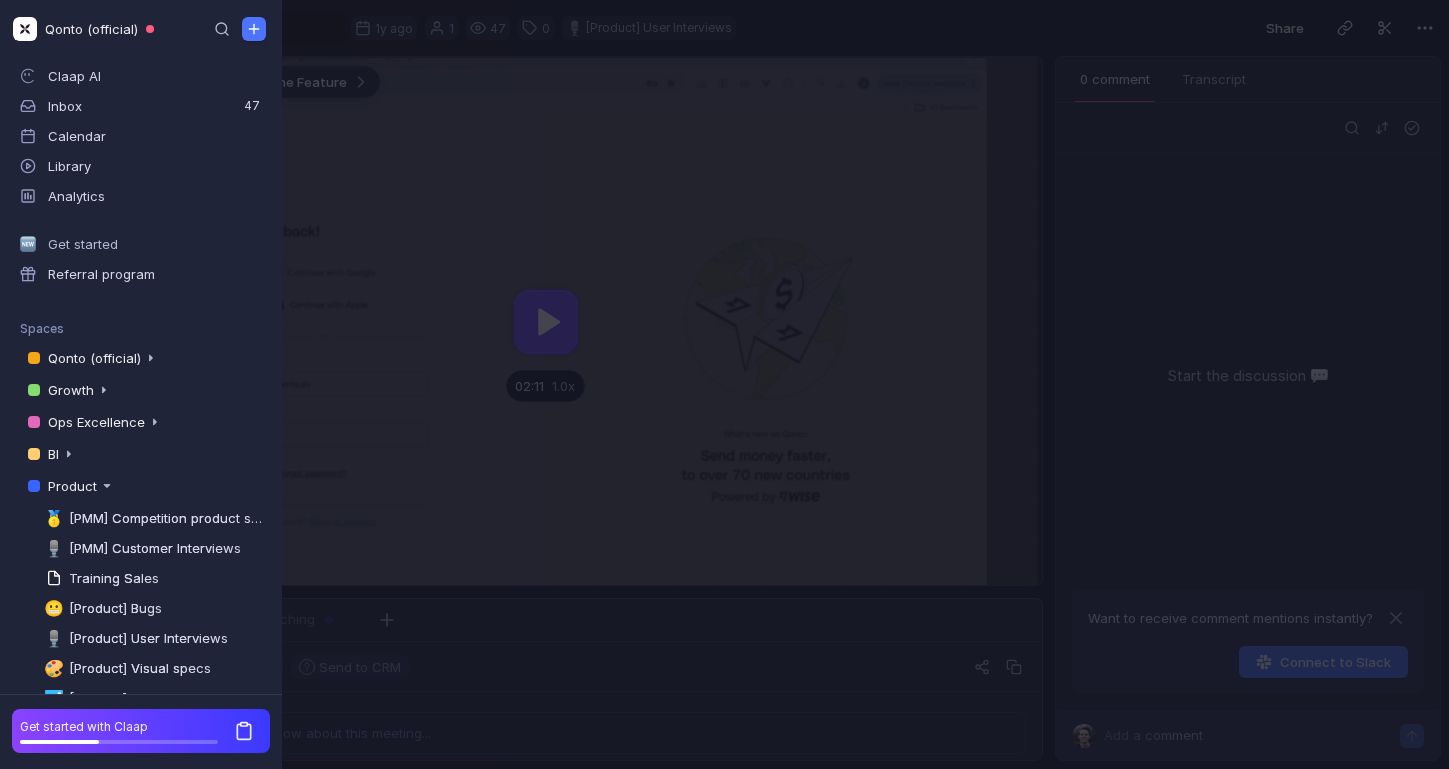 scroll, scrollTop: 0, scrollLeft: 0, axis: both 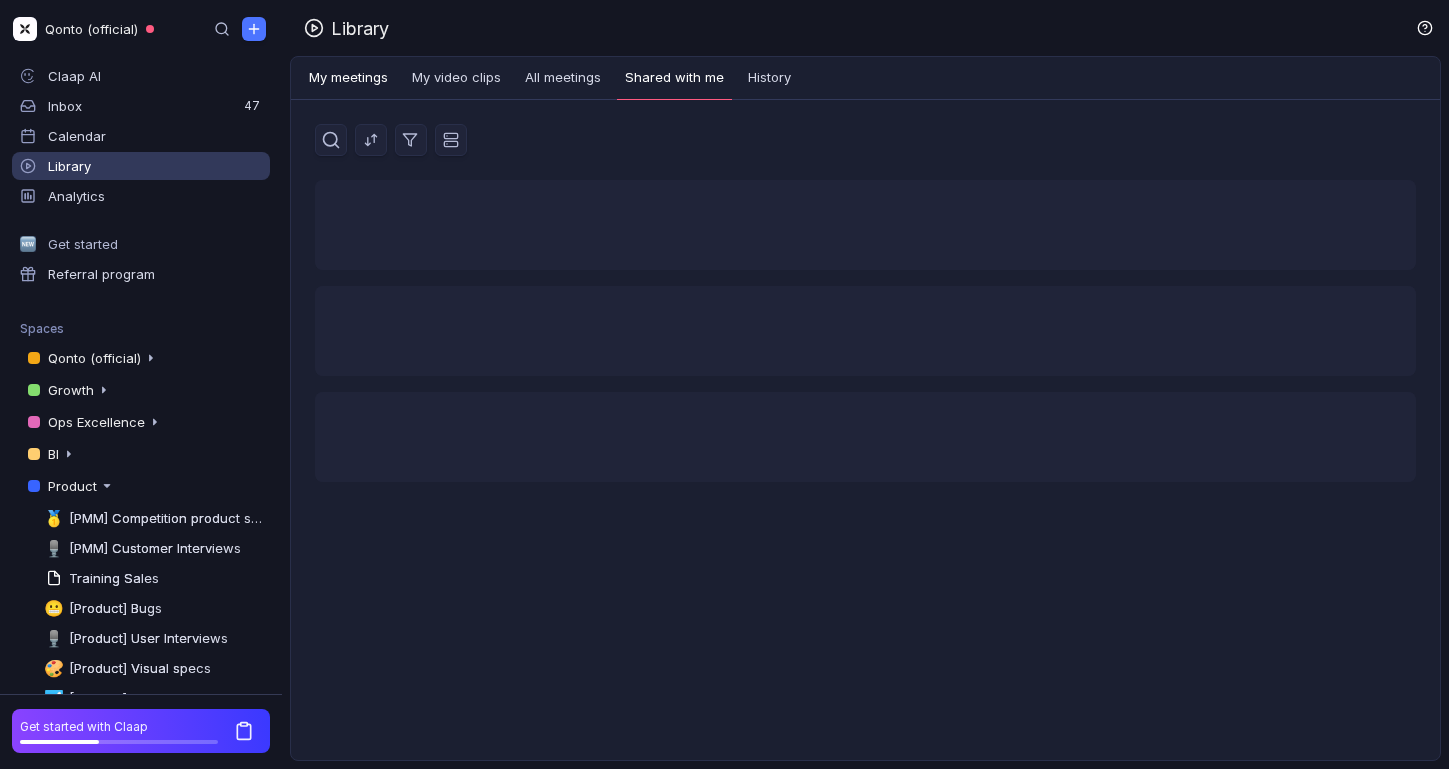 click on "My meetings" at bounding box center [348, 78] 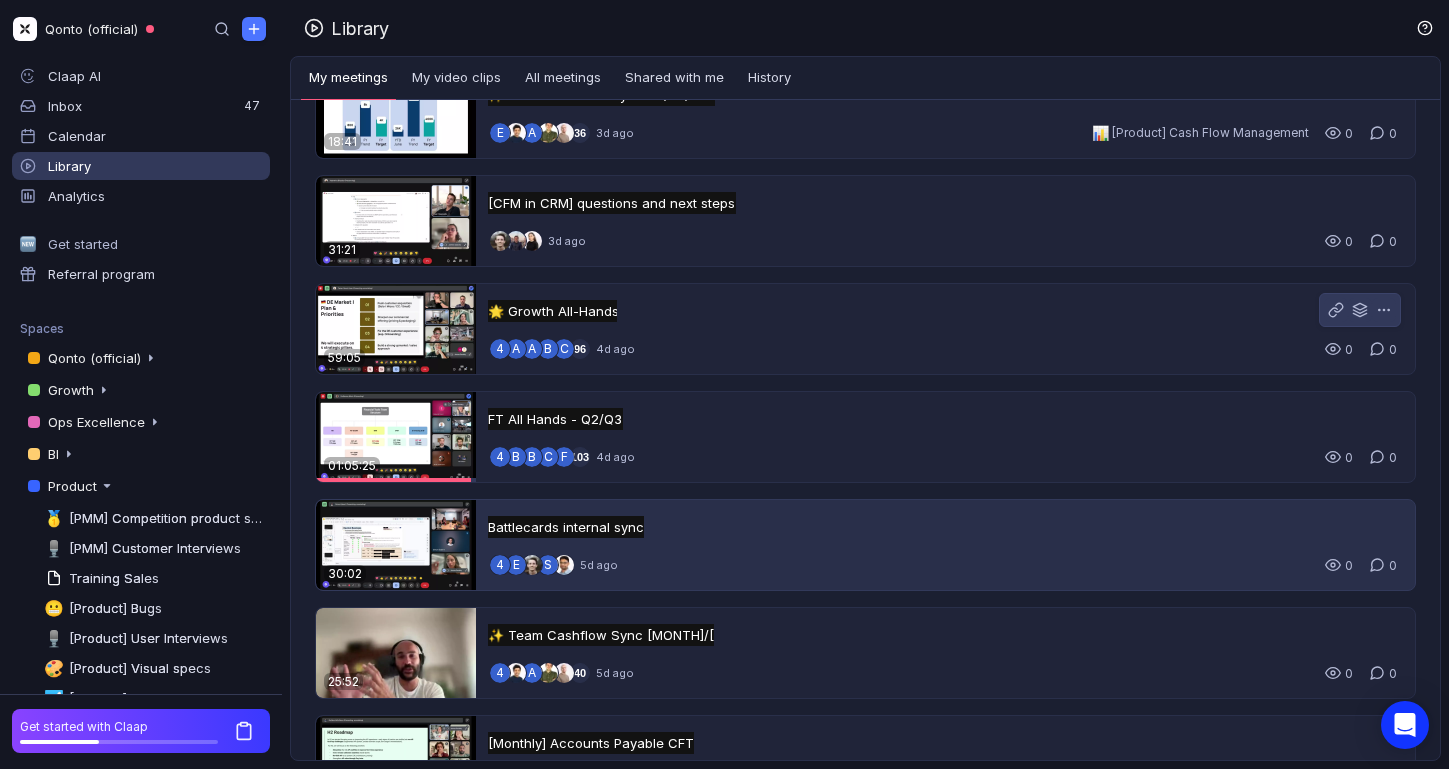 scroll, scrollTop: 0, scrollLeft: 0, axis: both 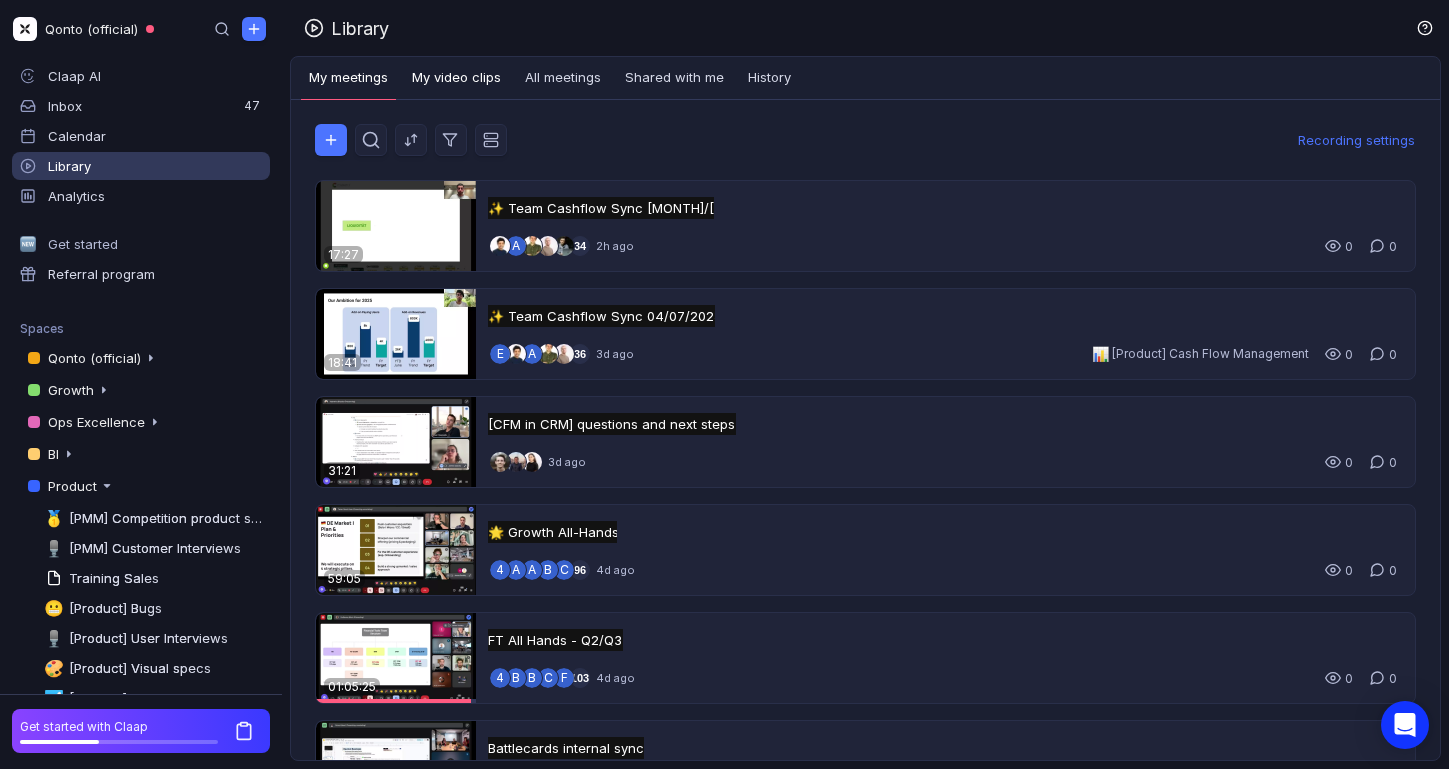 click on "My video clips" at bounding box center (456, 78) 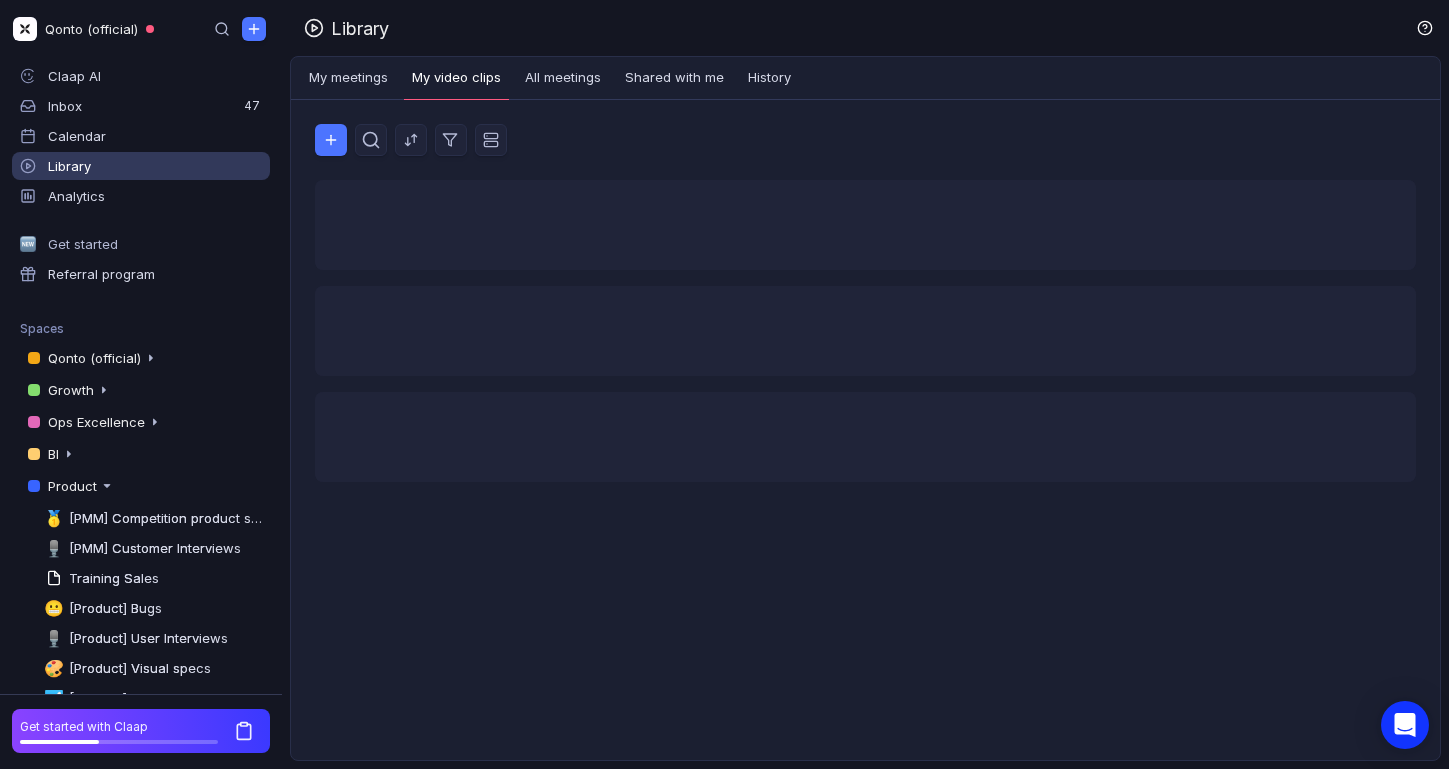 click on "My video clips" at bounding box center (456, 79) 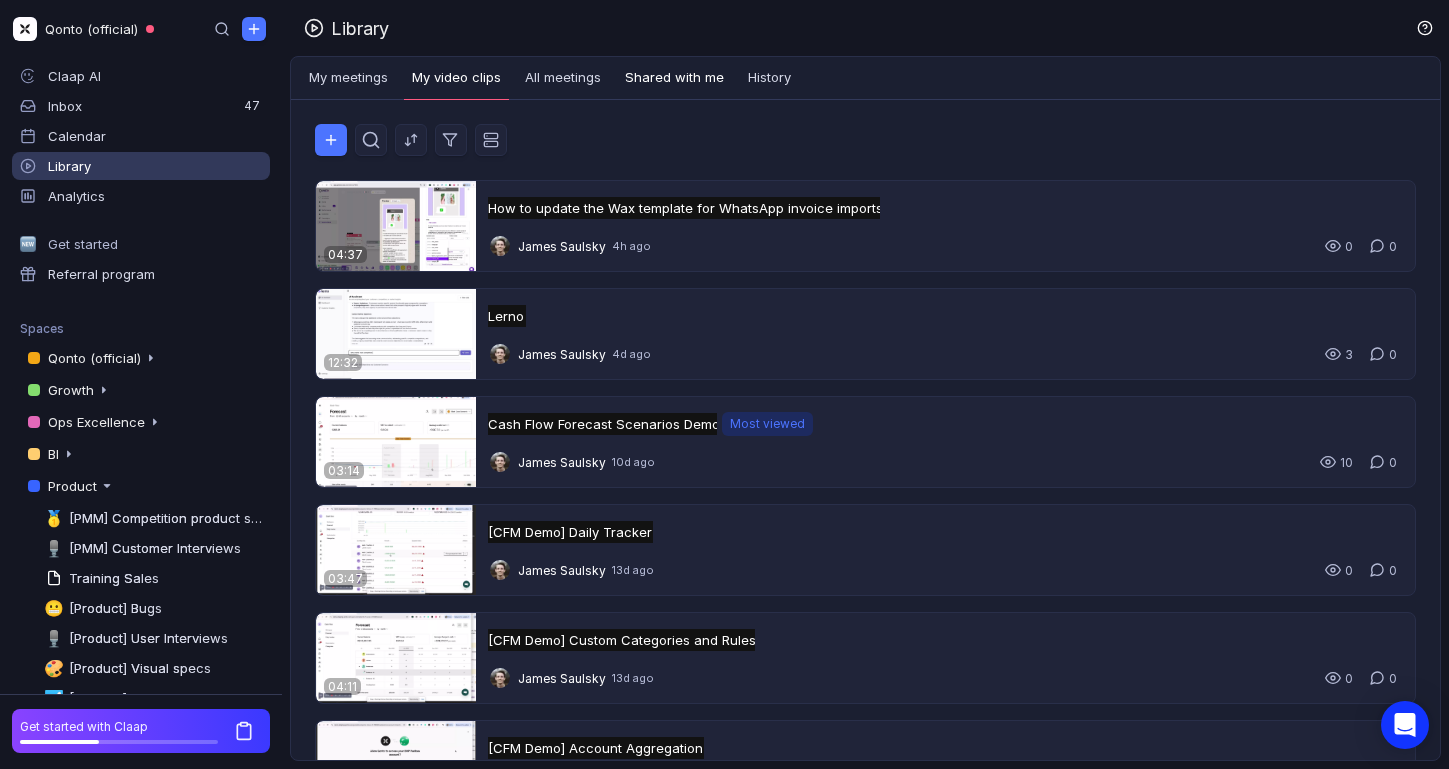 click on "Shared with me" at bounding box center [674, 78] 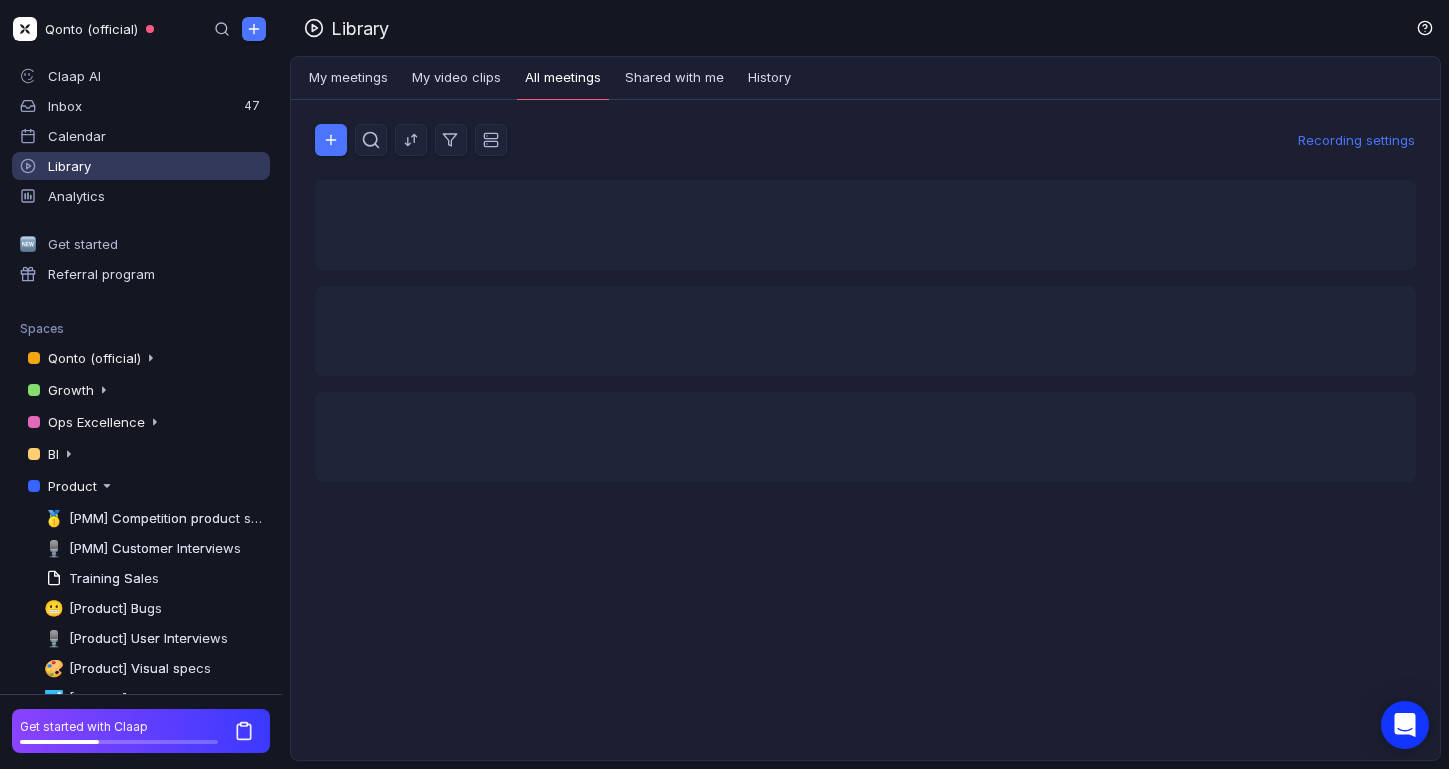click on "All meetings" at bounding box center (563, 79) 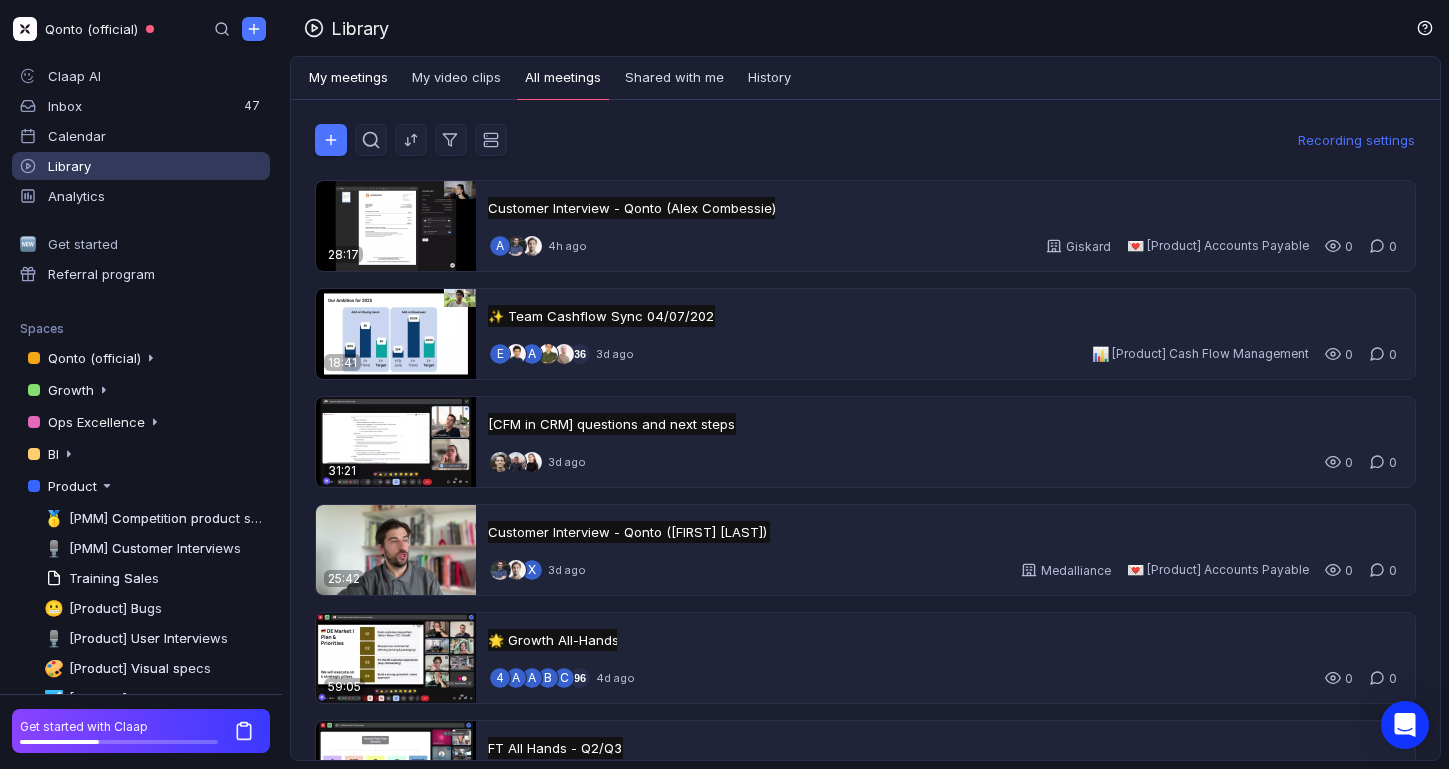 click on "My meetings" at bounding box center (348, 78) 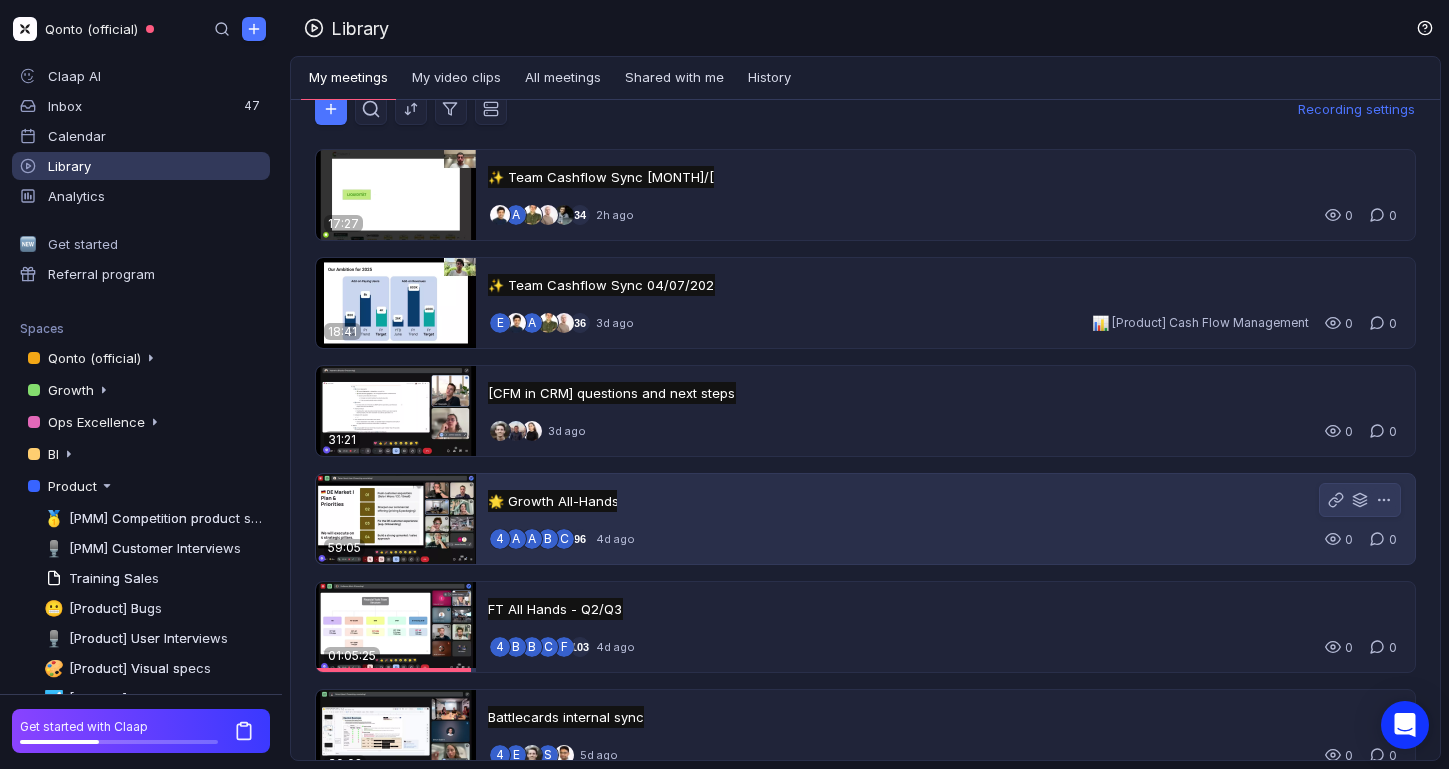 scroll, scrollTop: 113, scrollLeft: 0, axis: vertical 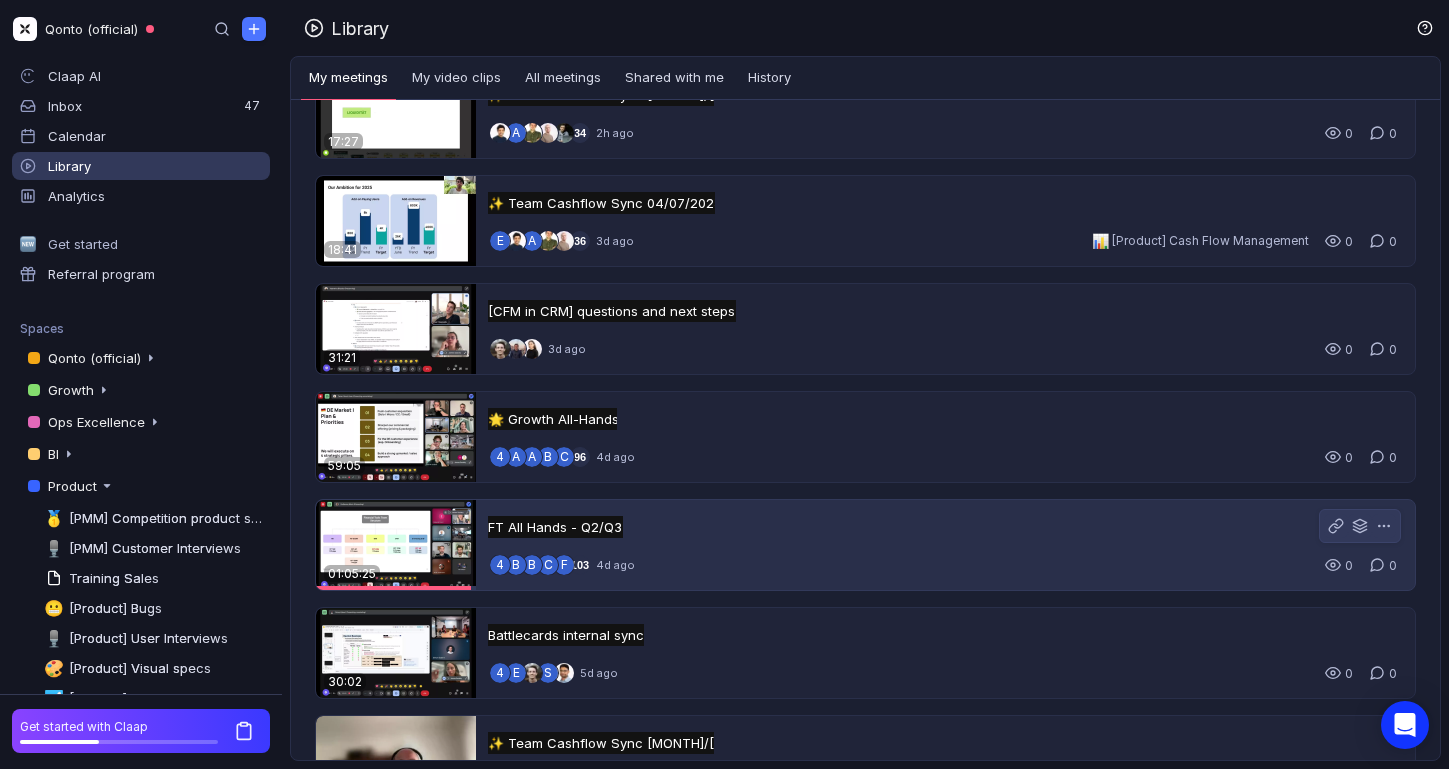 click on "FT All Hands - Q2/Q3 FT All Hands - Q2/Q3 Untitled 4 B B C F 103 4d ago 0 0" at bounding box center [945, 545] 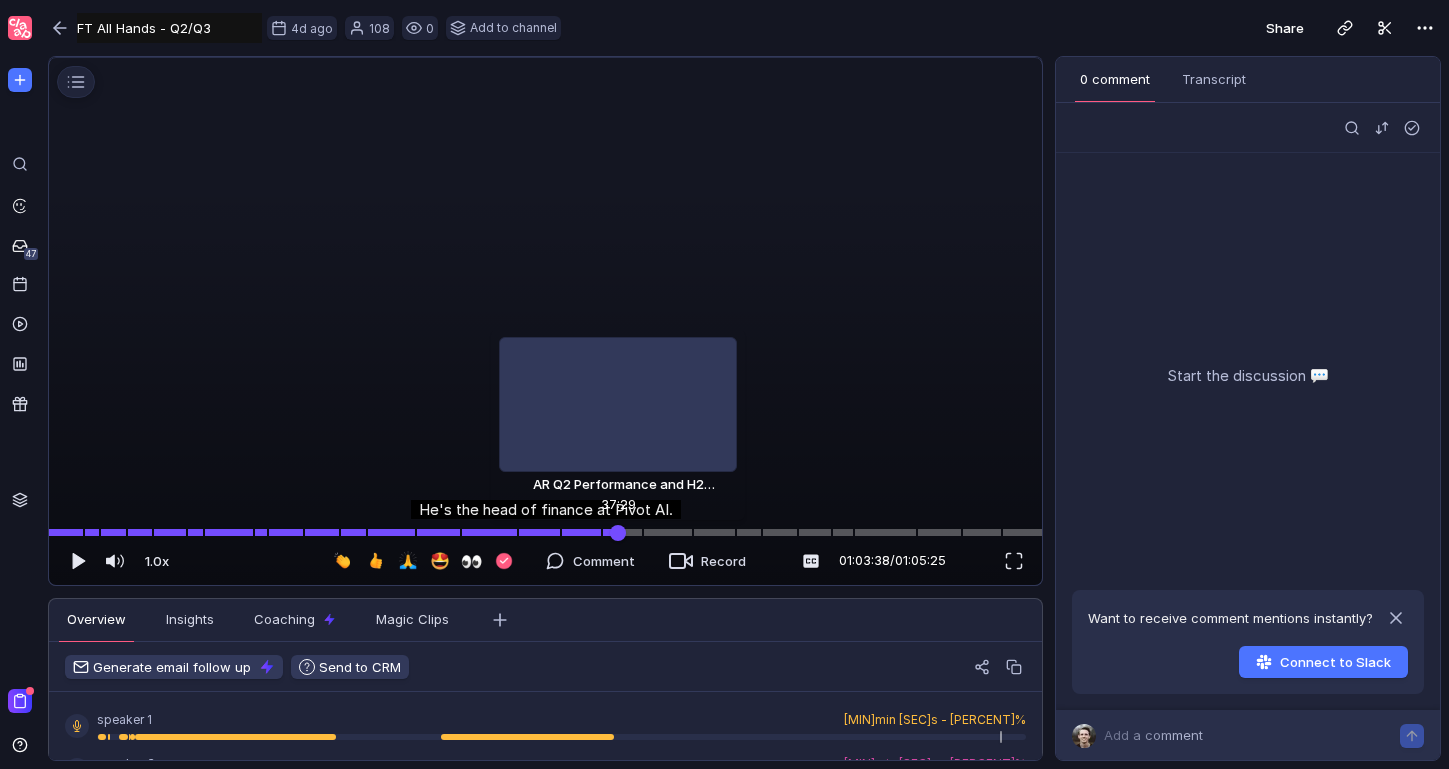 click at bounding box center (545, 532) 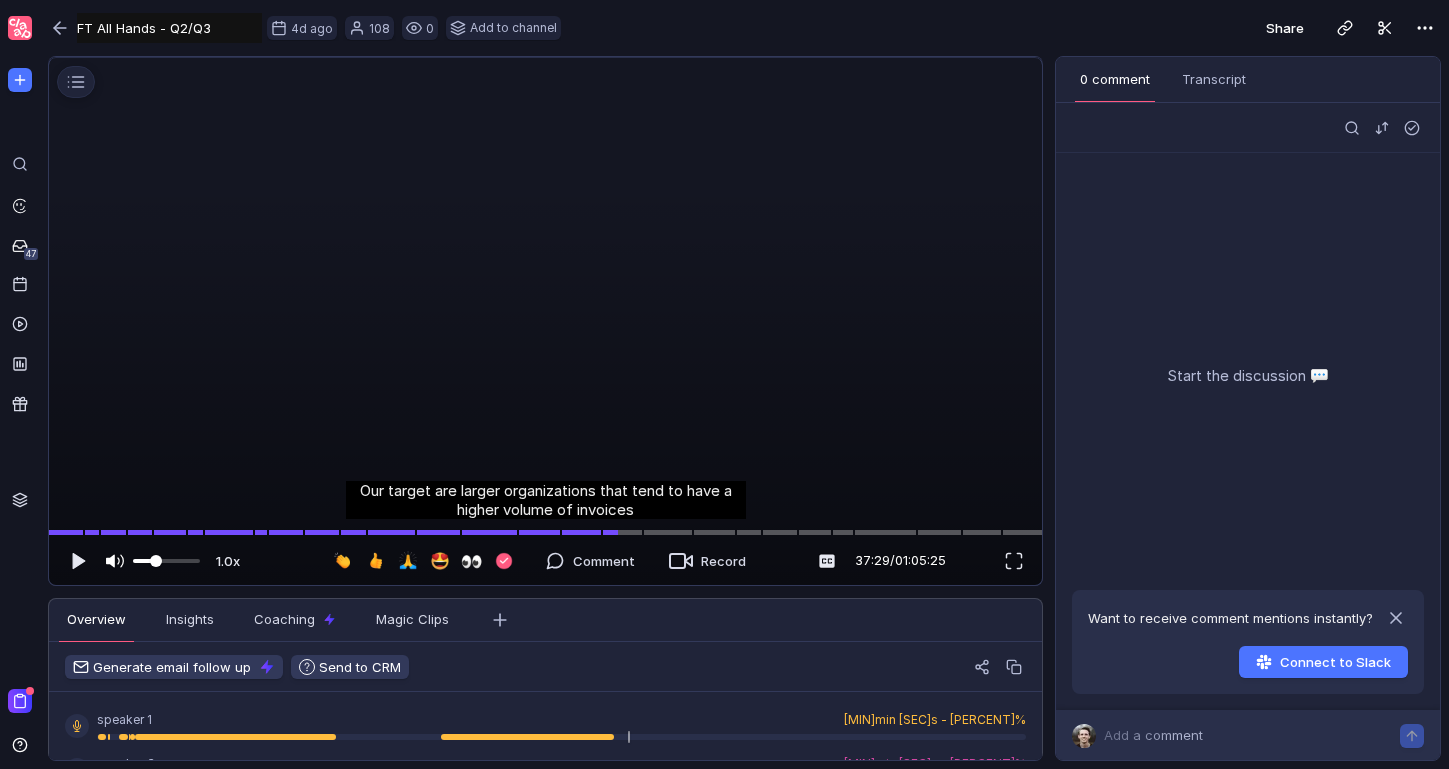click at bounding box center [115, 561] 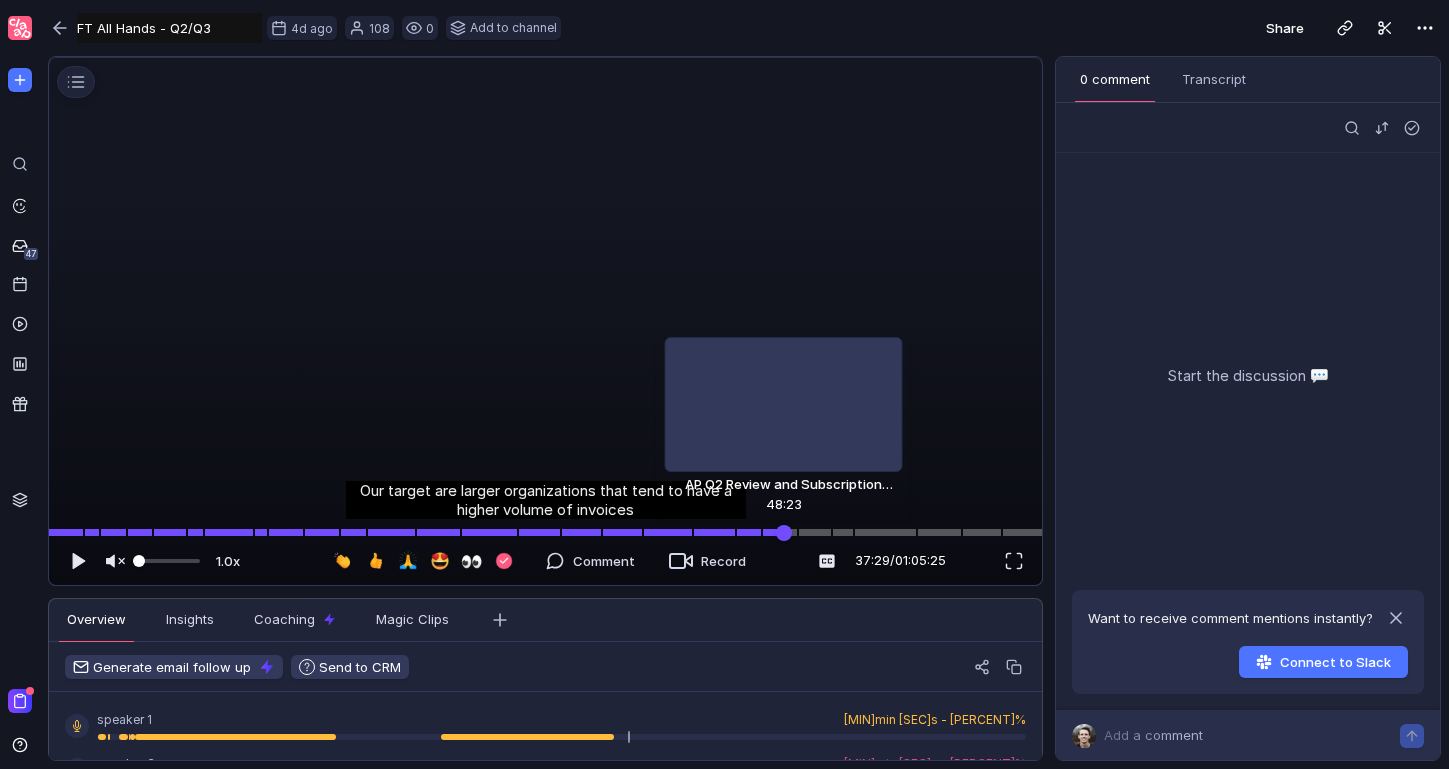 click at bounding box center [545, 532] 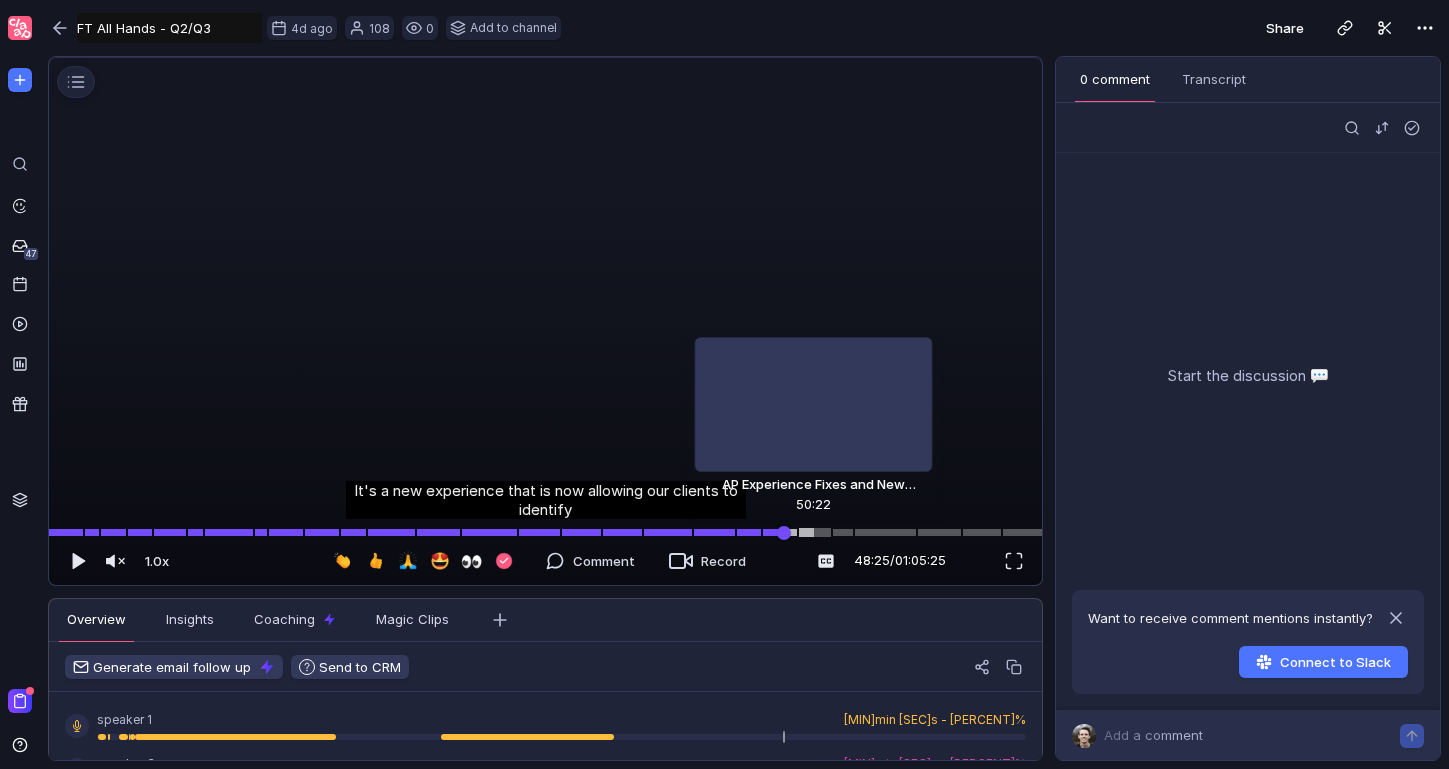 click at bounding box center [545, 532] 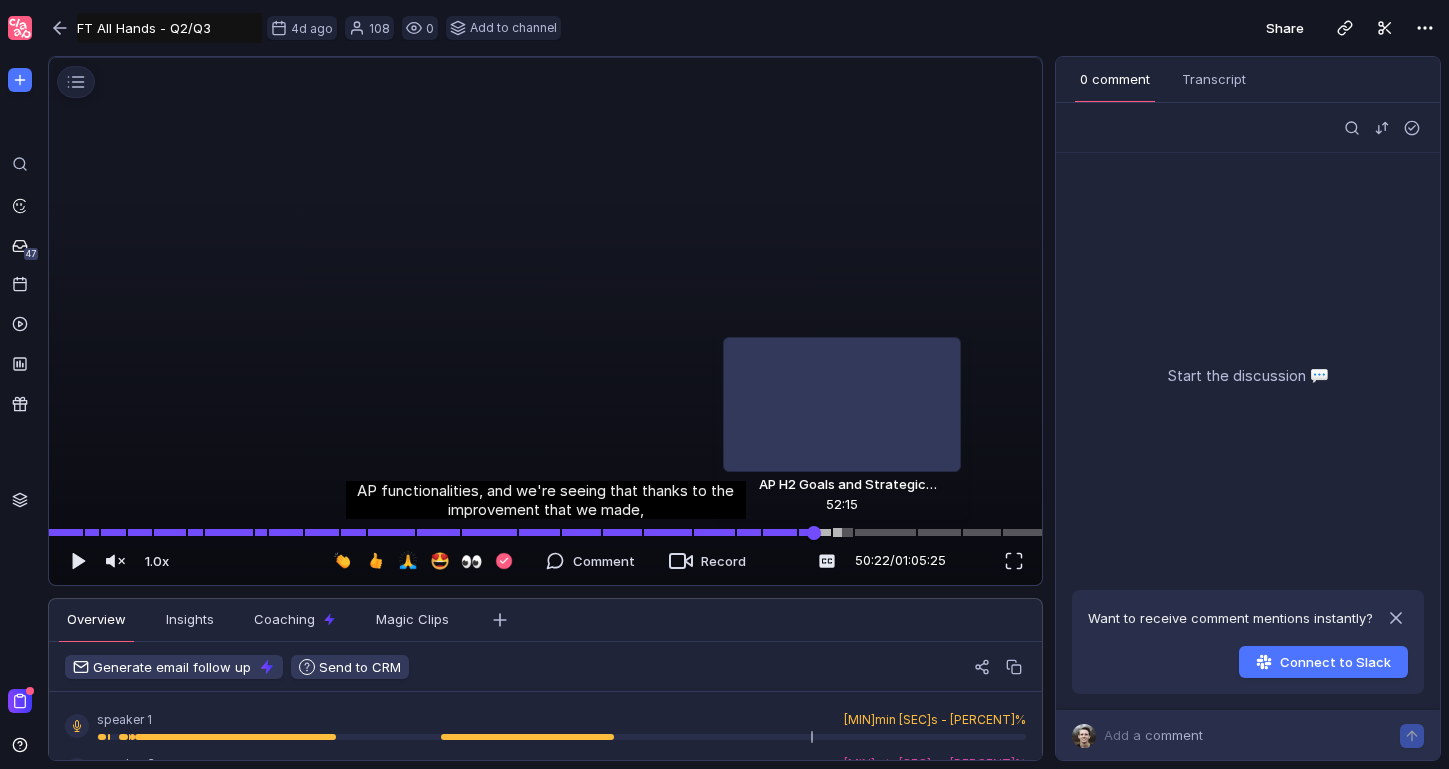 click at bounding box center [545, 532] 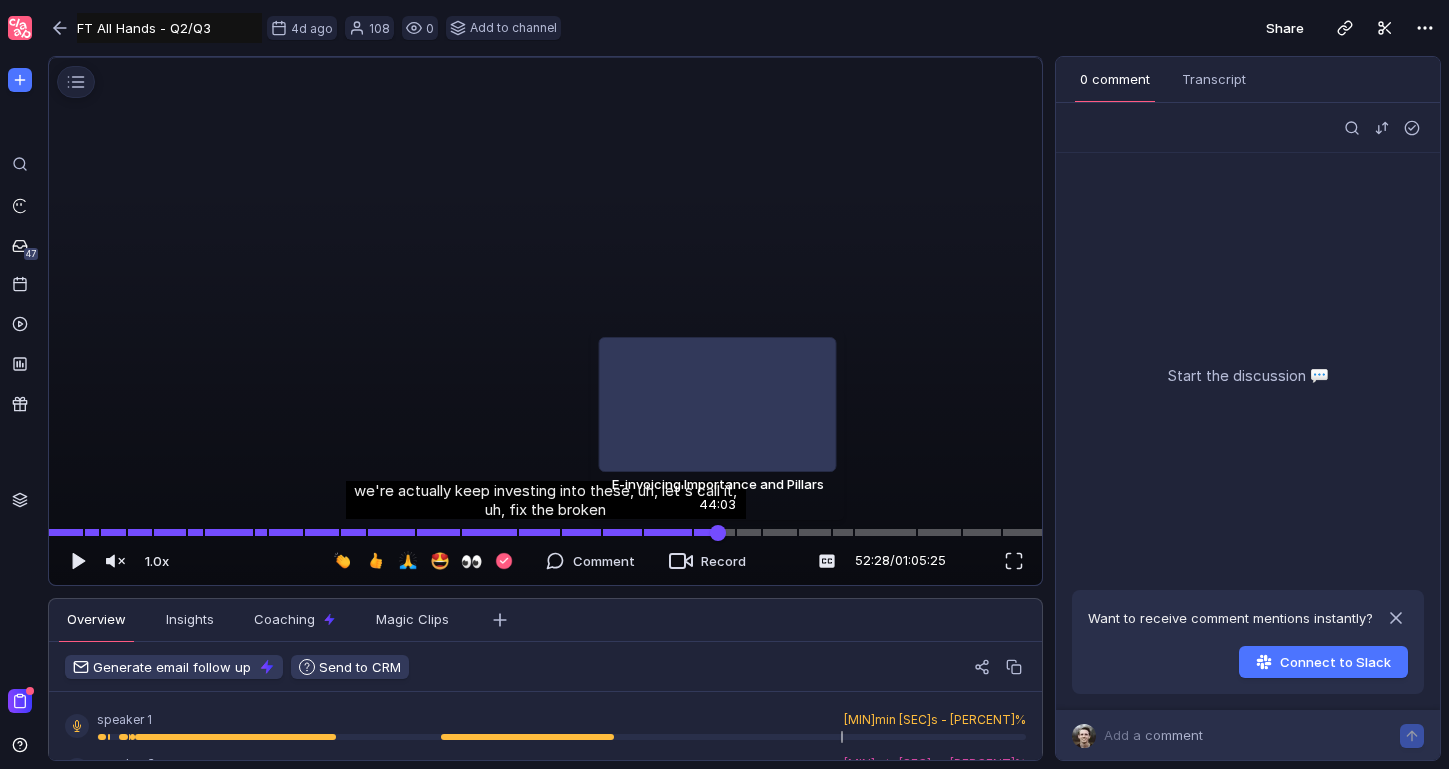 click at bounding box center (545, 532) 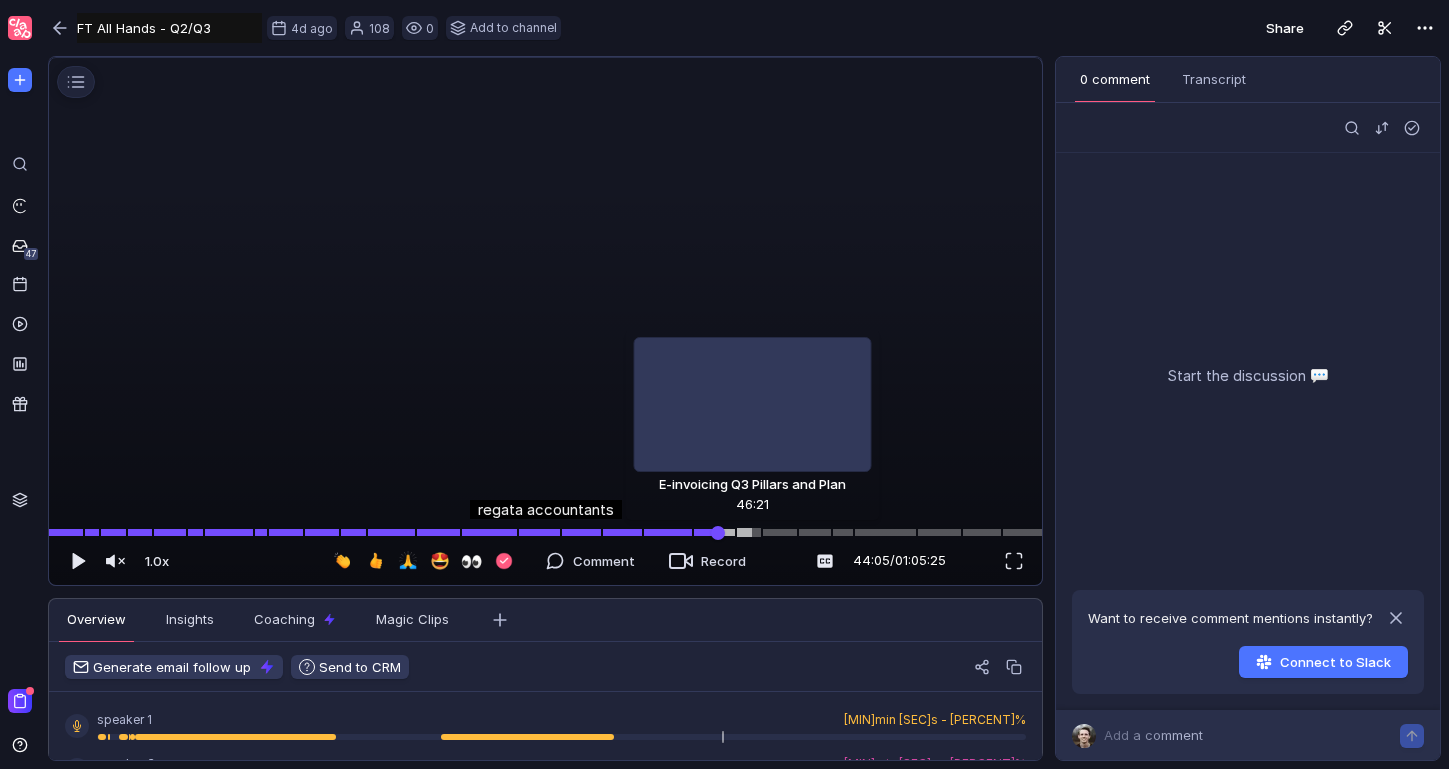 click at bounding box center [545, 532] 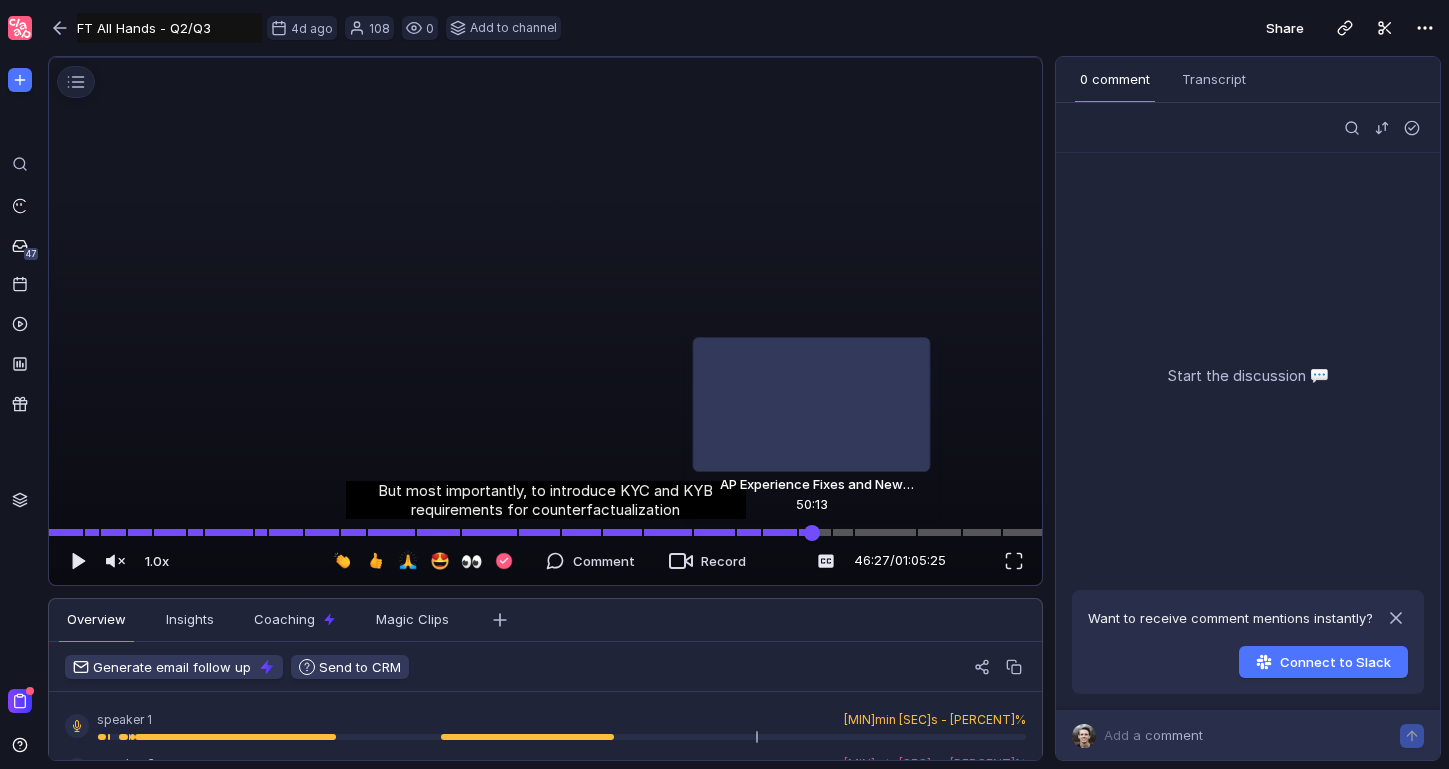 click at bounding box center (545, 532) 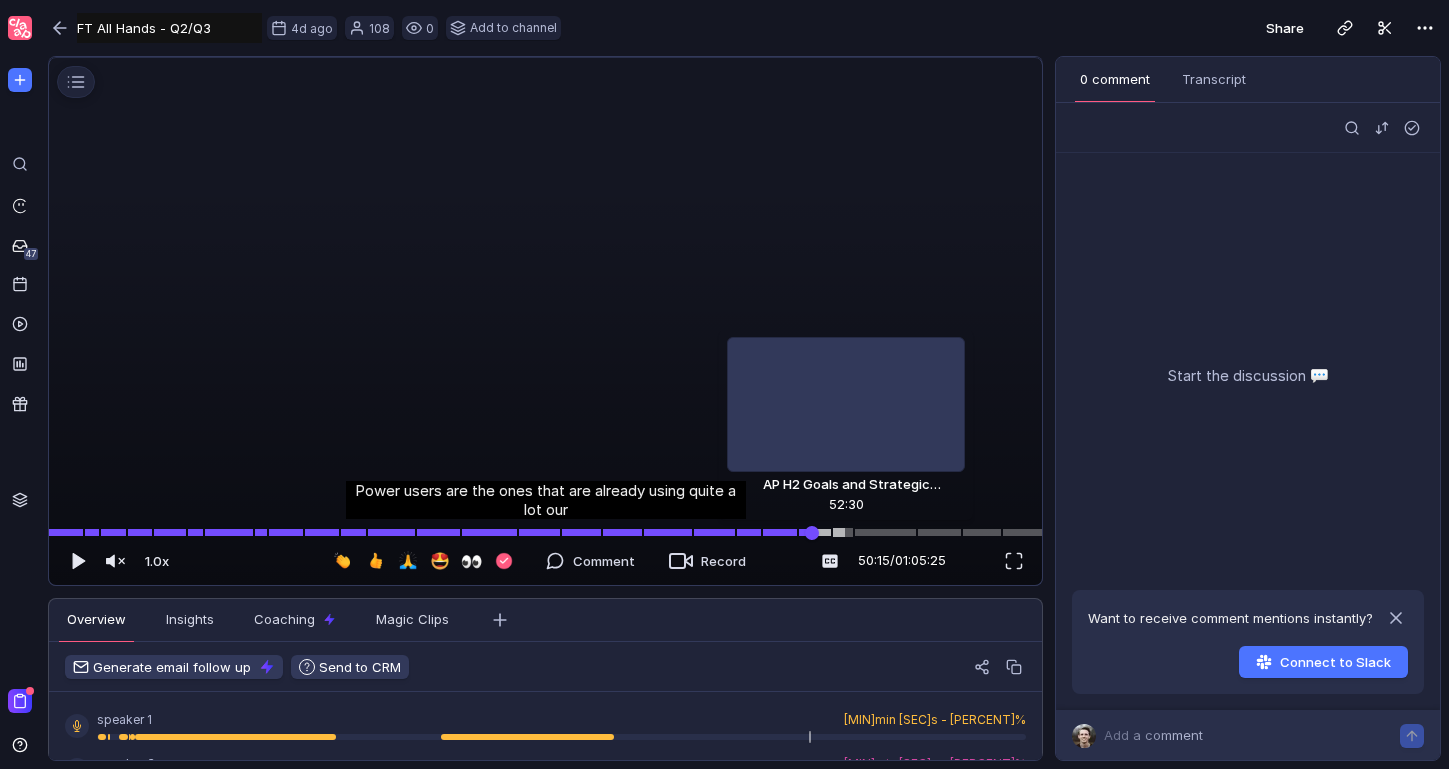 click at bounding box center [545, 532] 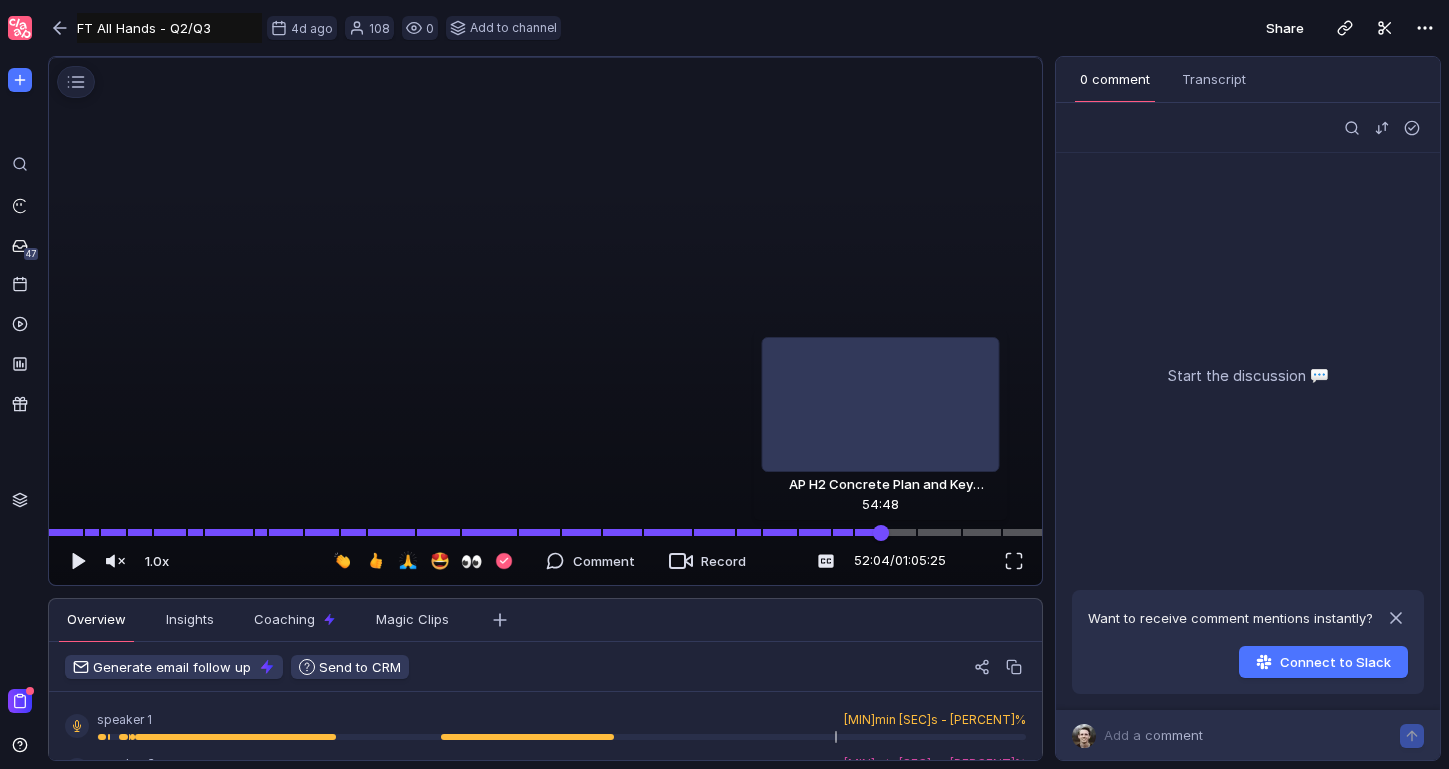 click at bounding box center [545, 532] 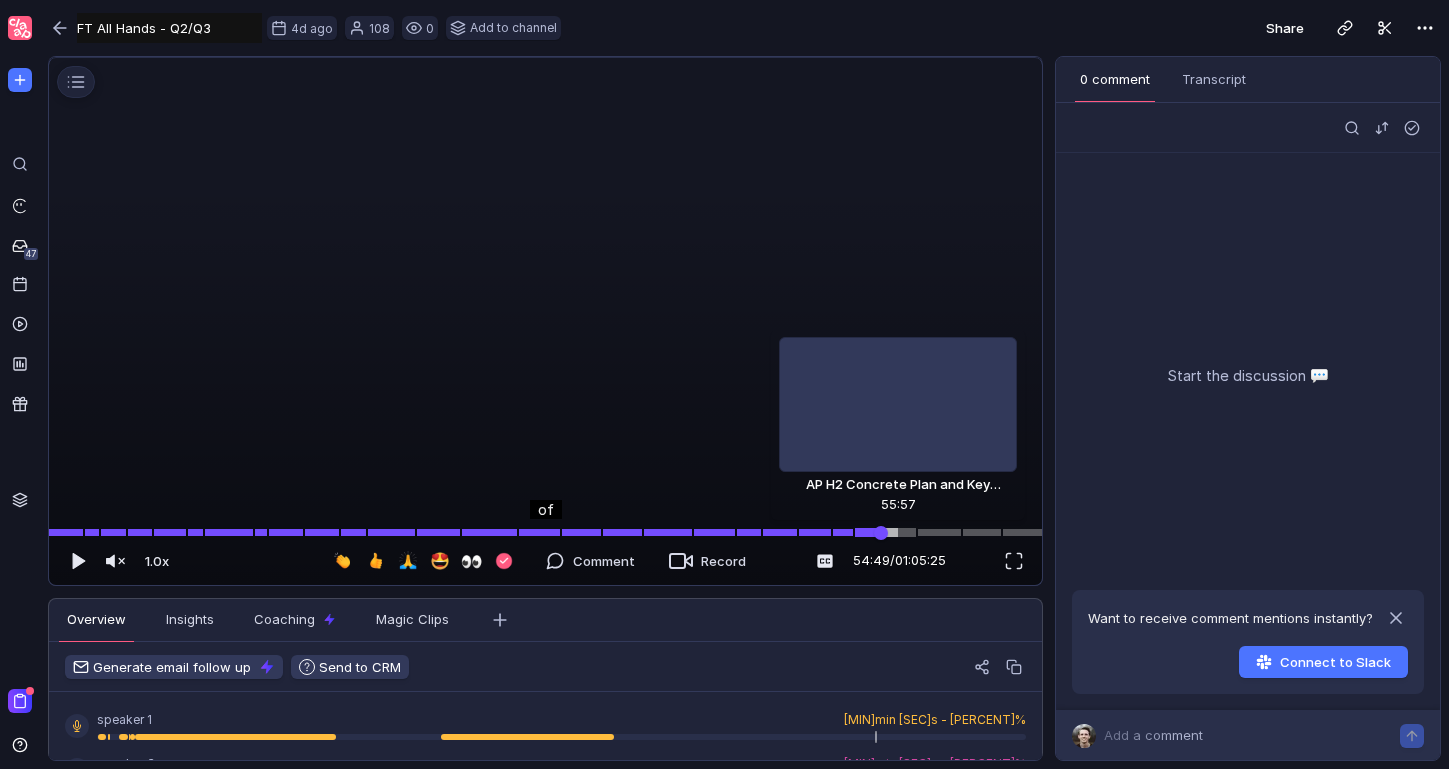 click at bounding box center [545, 532] 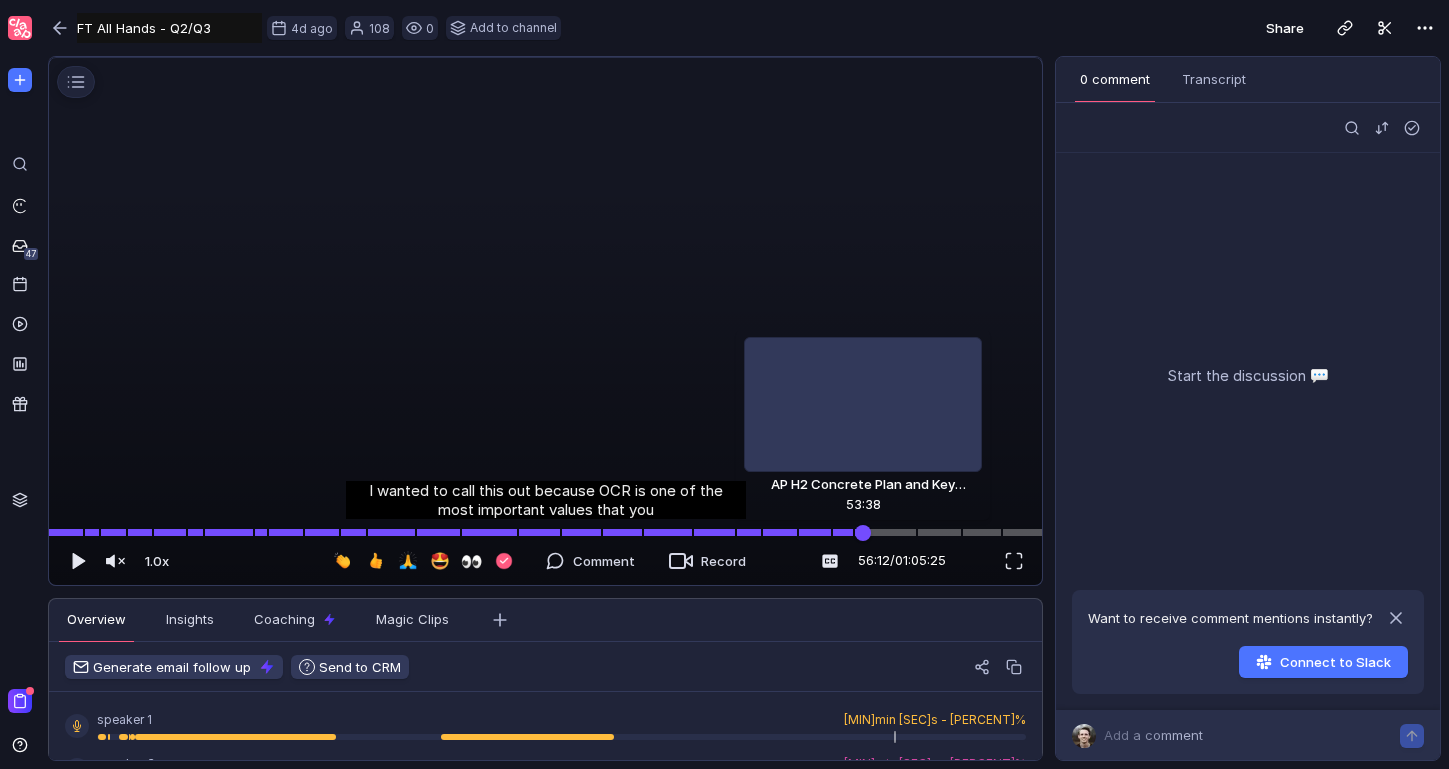 click at bounding box center (545, 532) 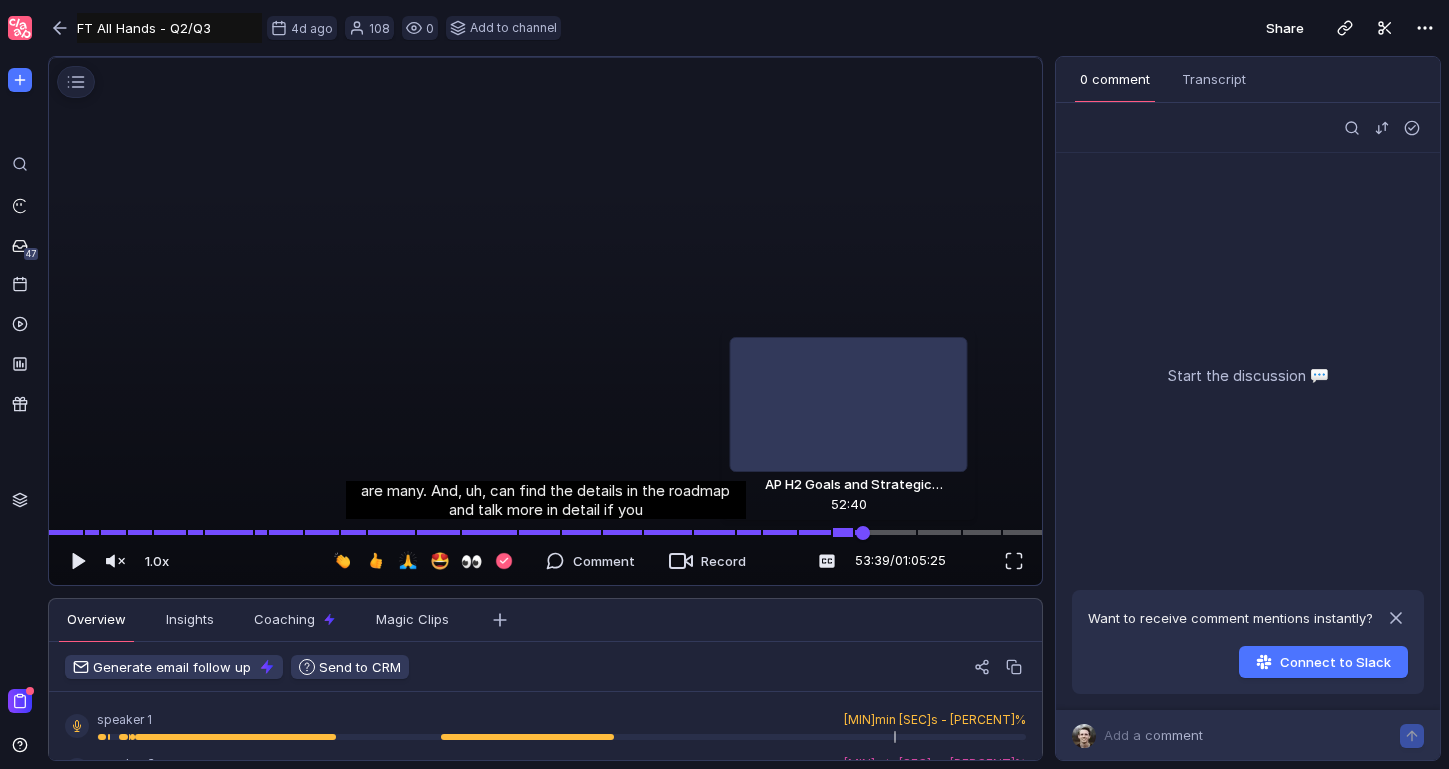 click at bounding box center [545, 532] 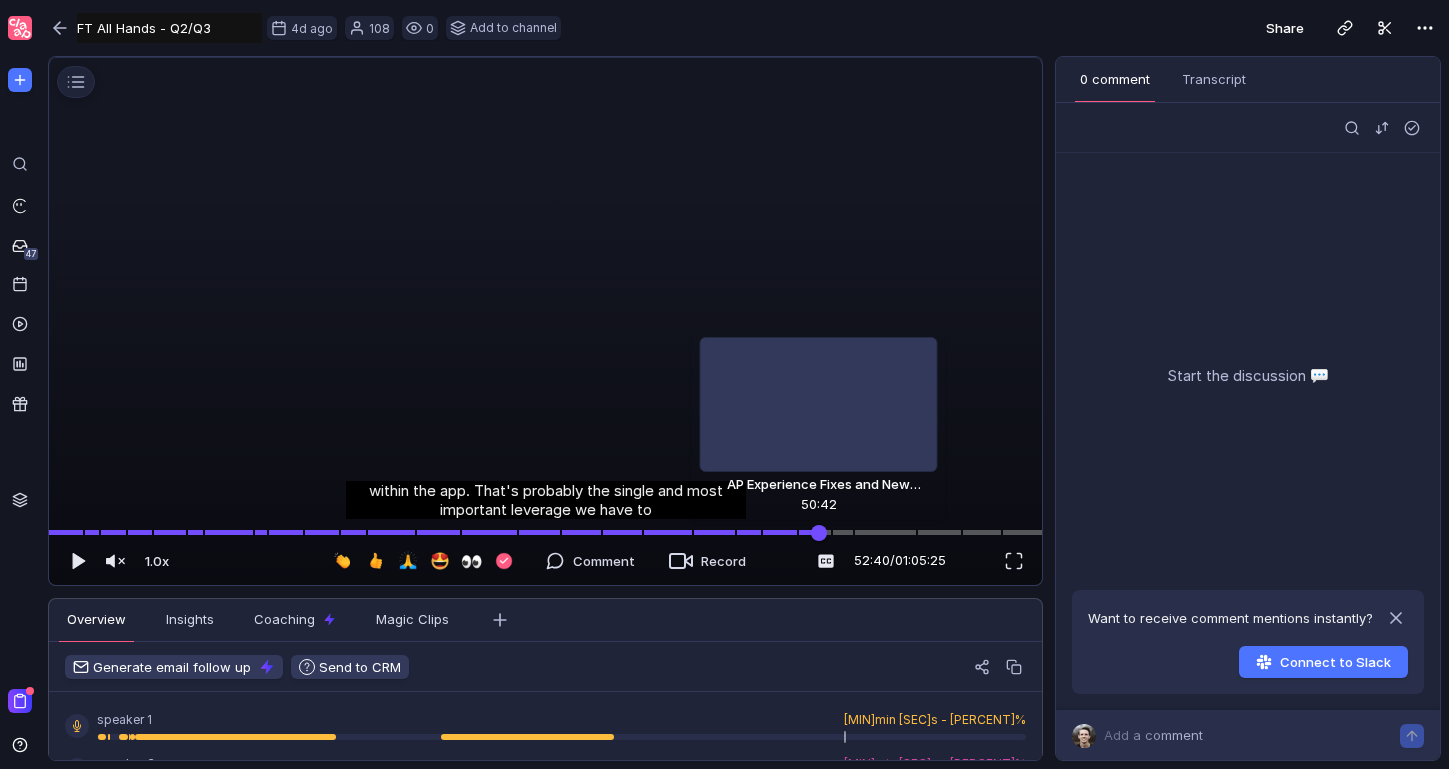 click at bounding box center [545, 532] 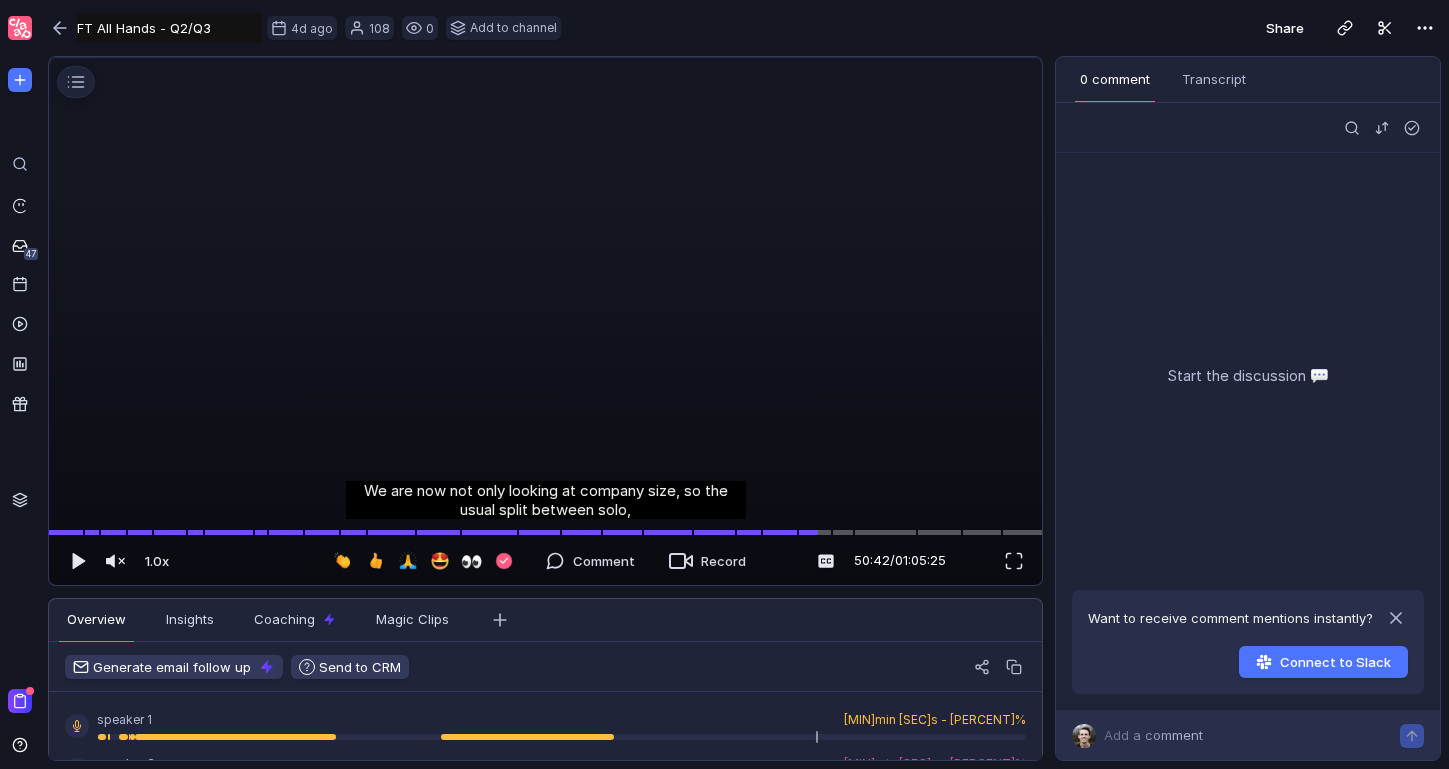 click at bounding box center [546, 58] 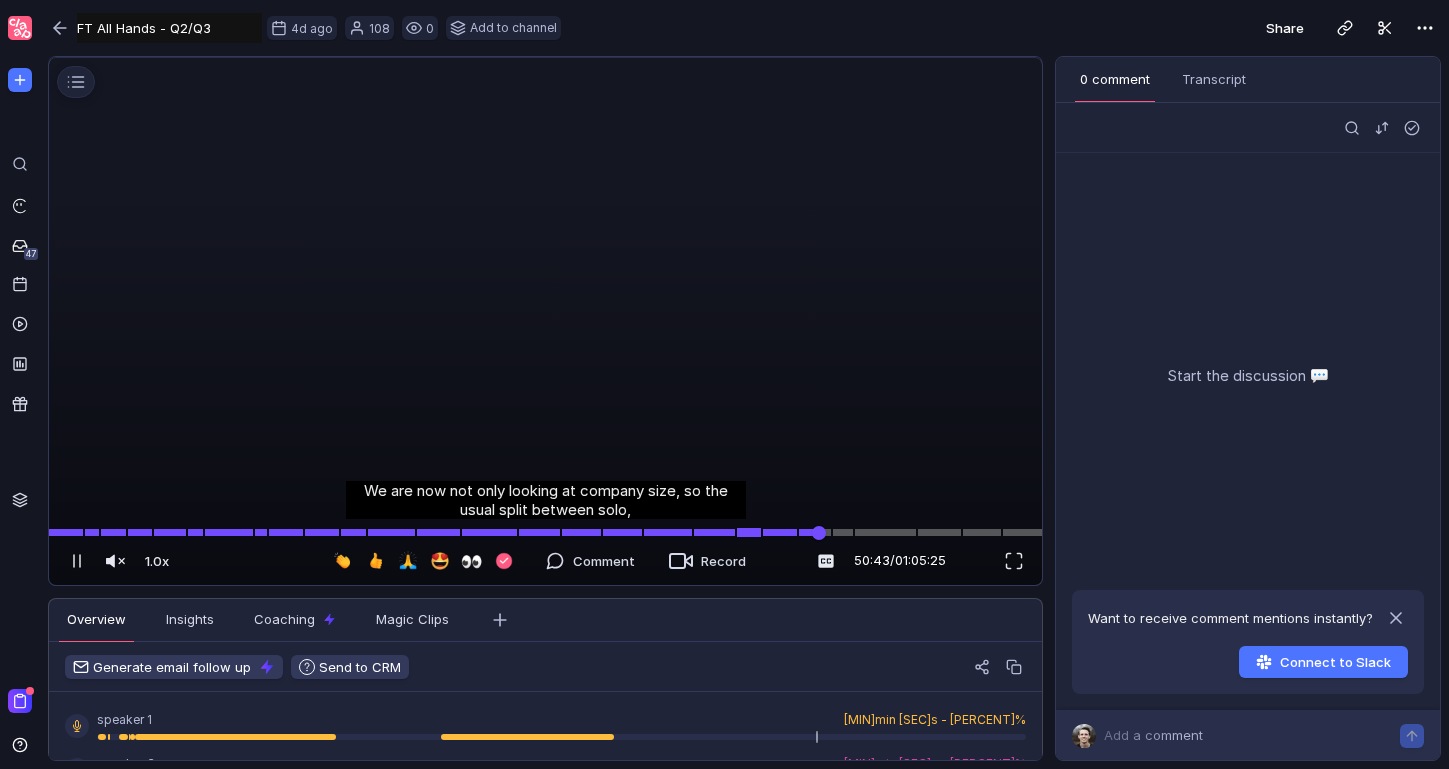 click at bounding box center (545, 532) 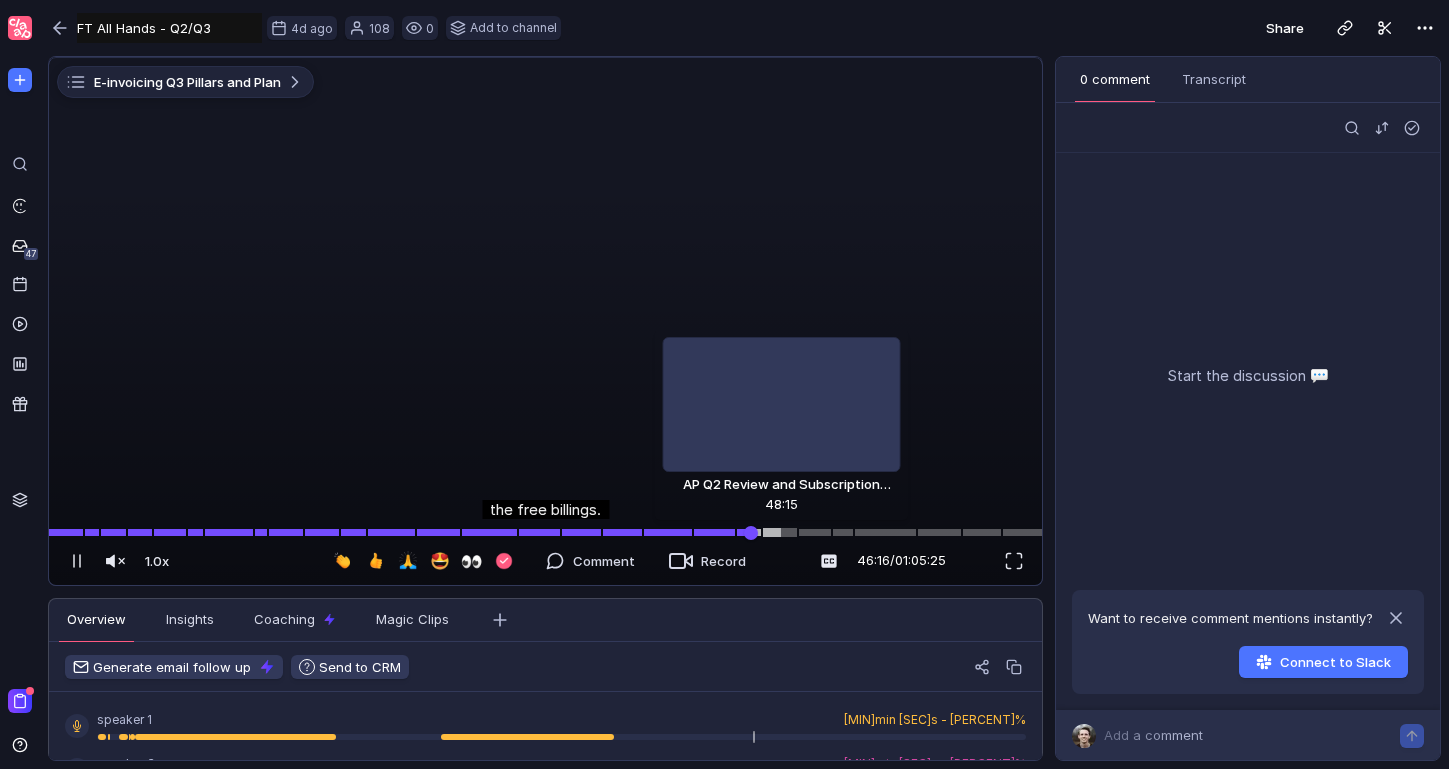 click at bounding box center (545, 532) 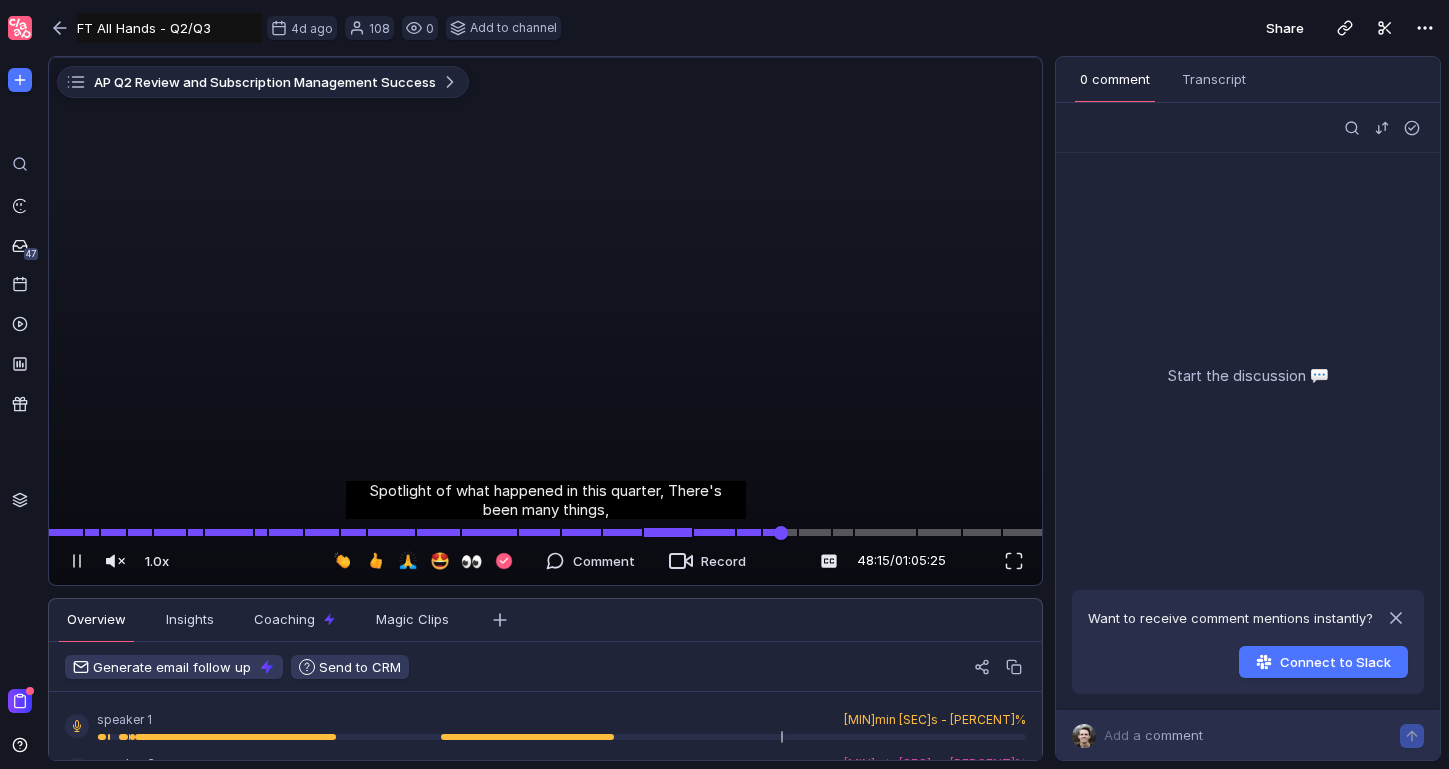 click at bounding box center (545, 532) 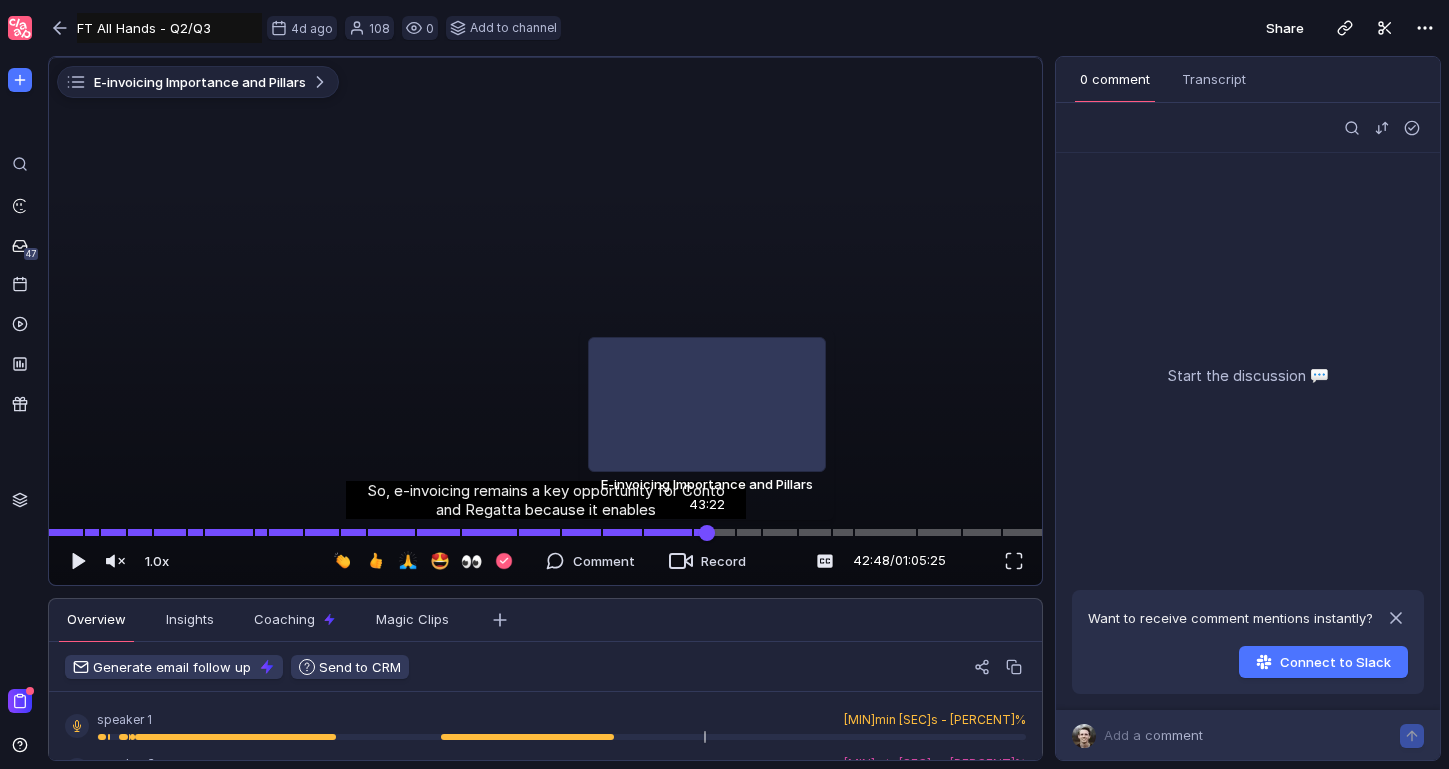 click at bounding box center (545, 532) 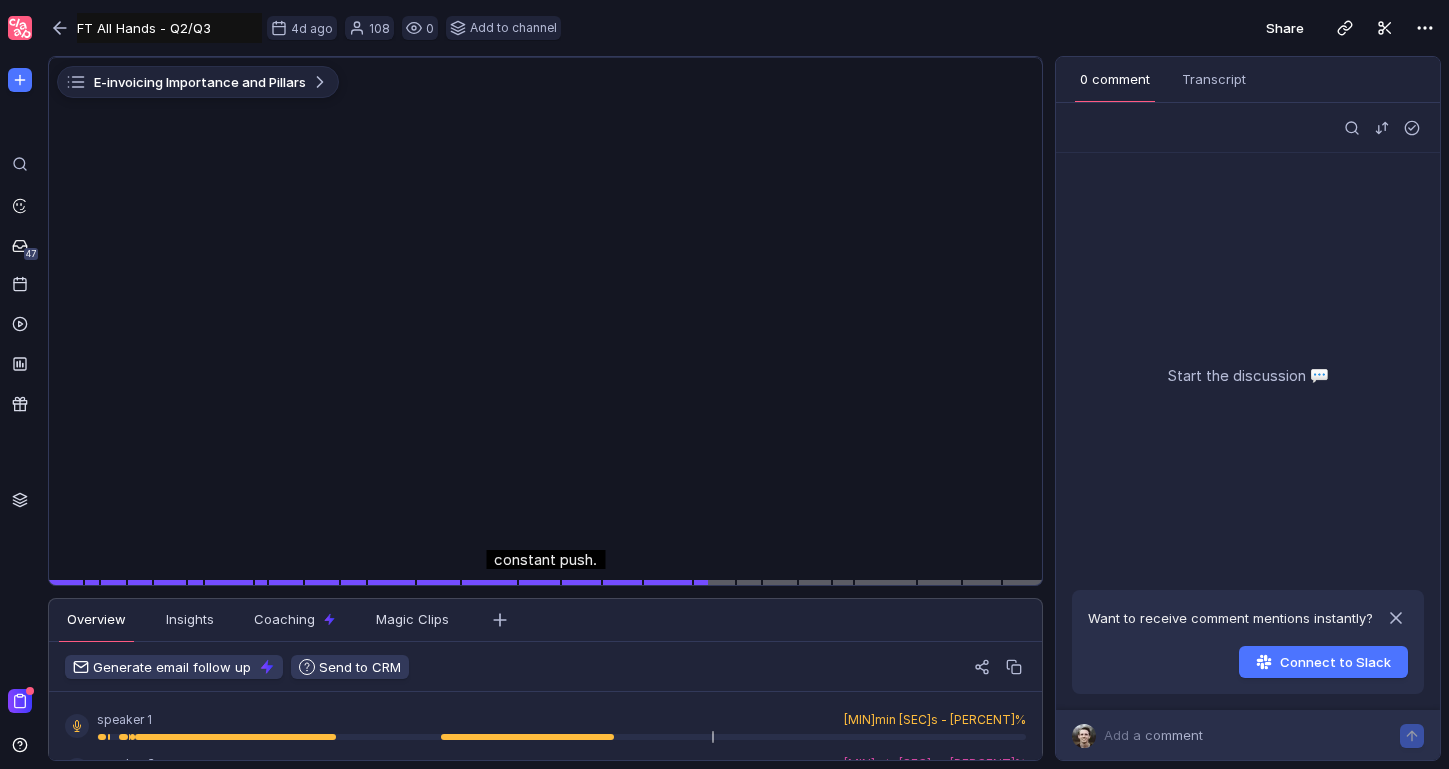 click at bounding box center (546, 58) 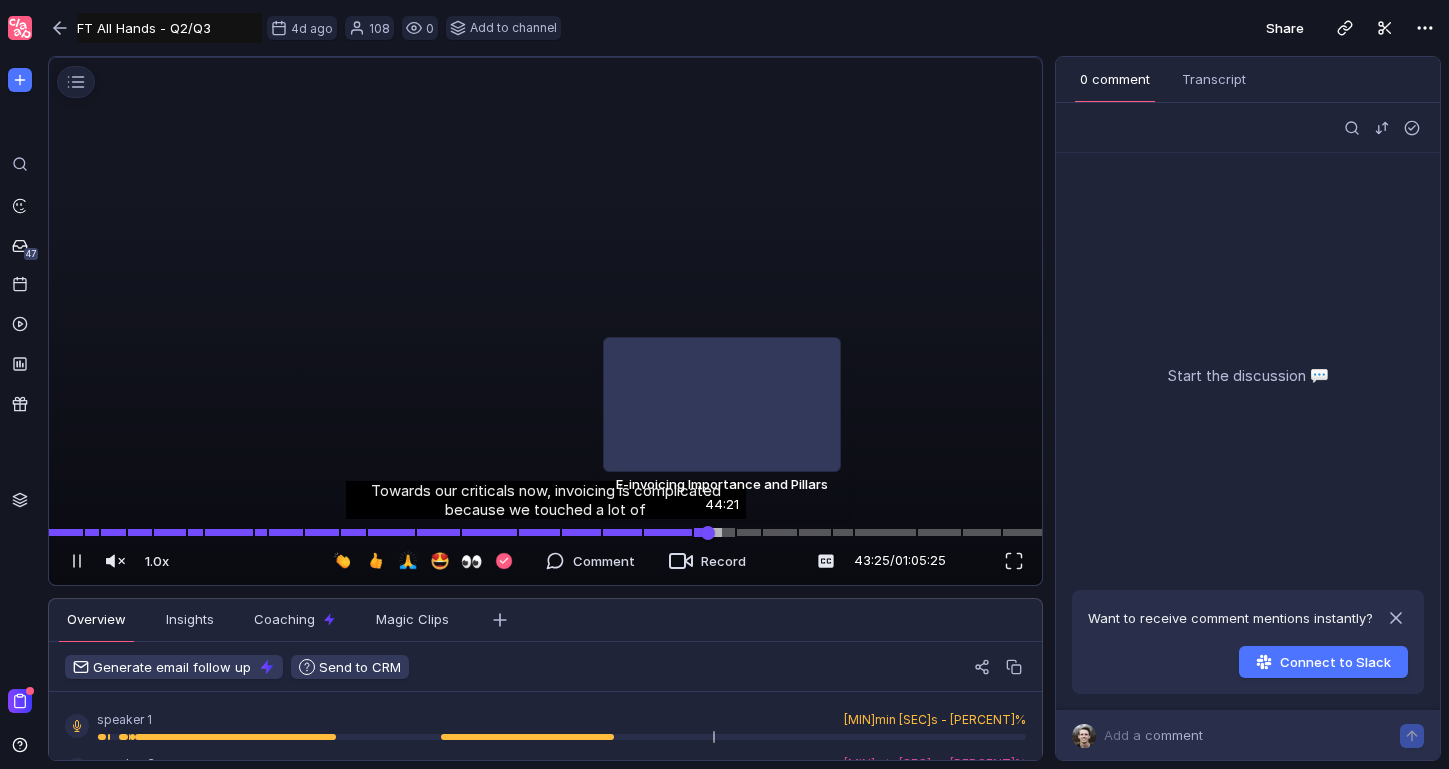 click at bounding box center [545, 532] 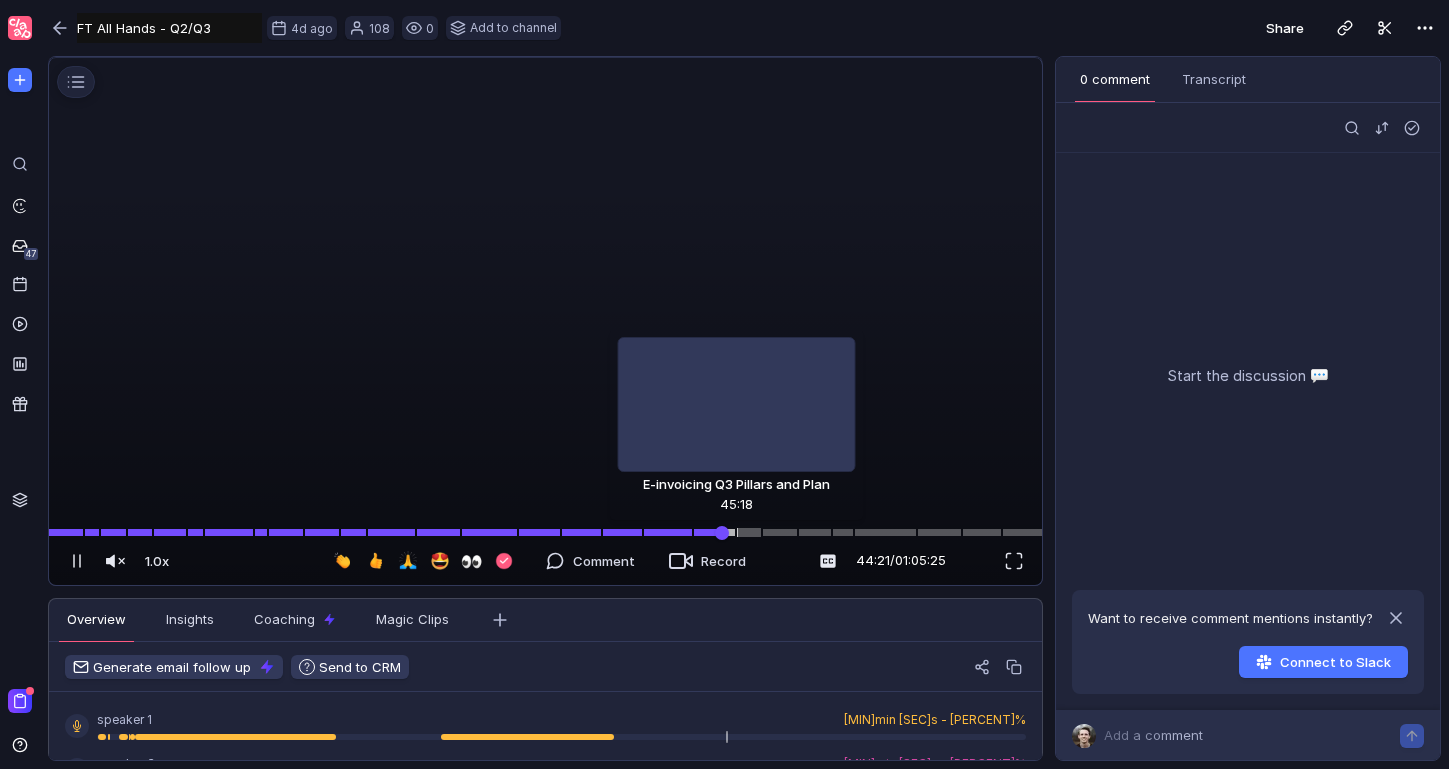 click at bounding box center [545, 532] 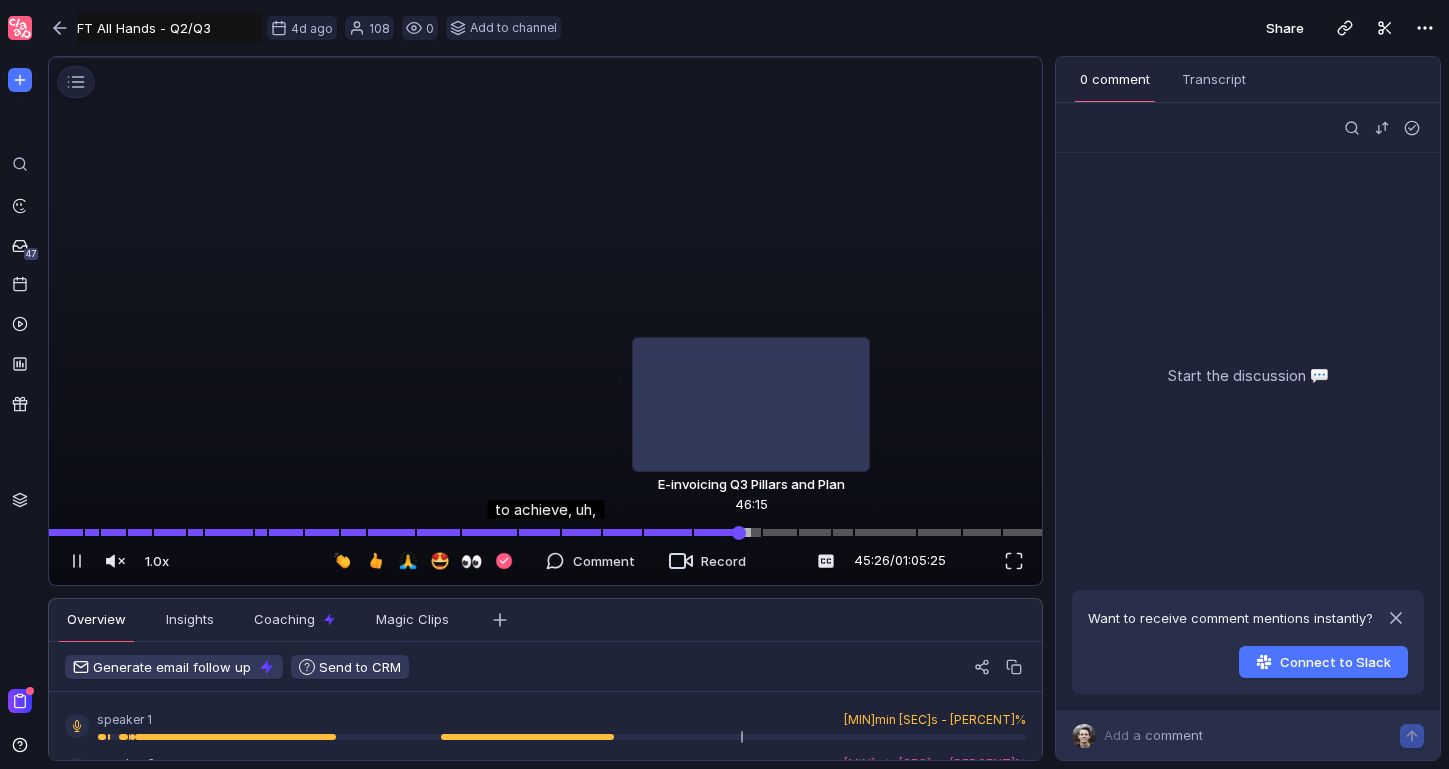 click at bounding box center [545, 532] 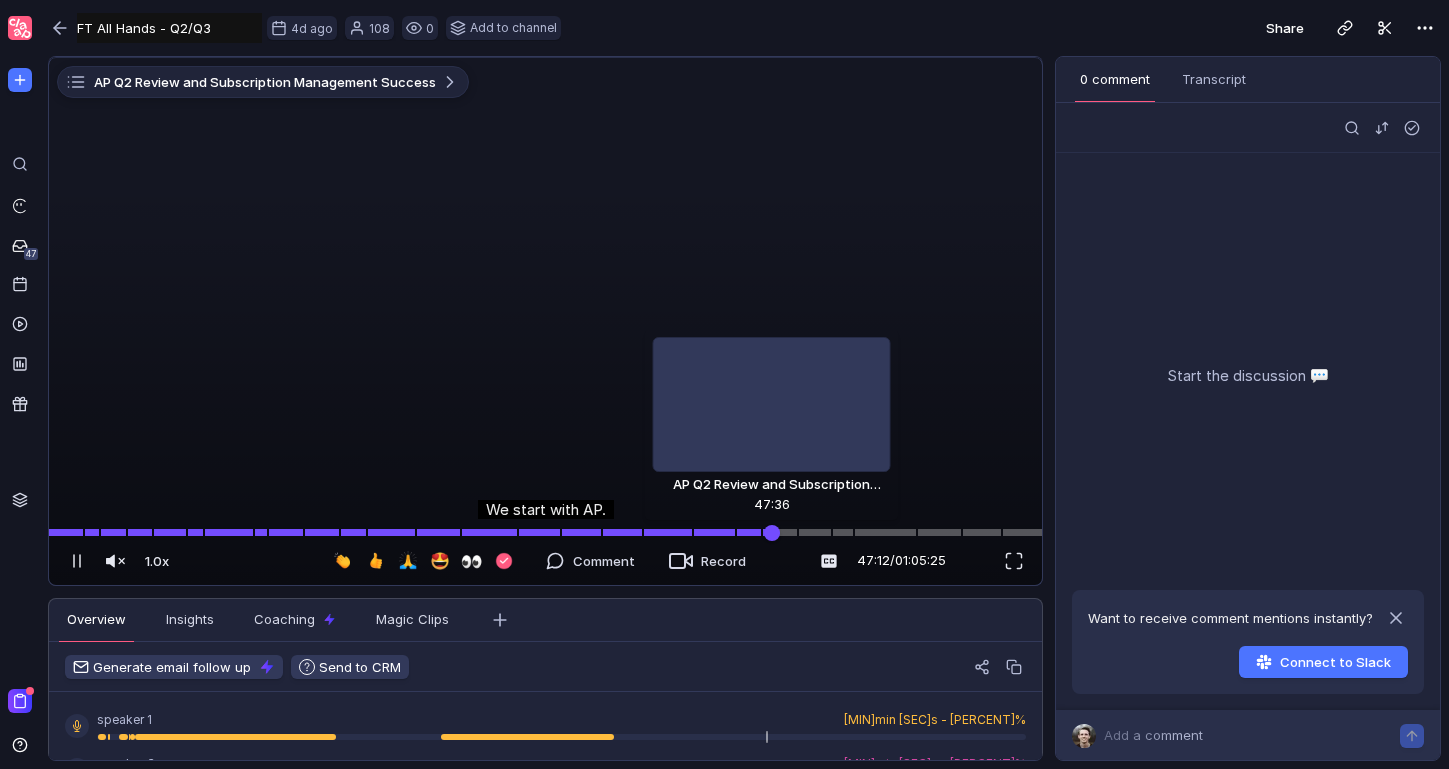 click at bounding box center (772, 532) 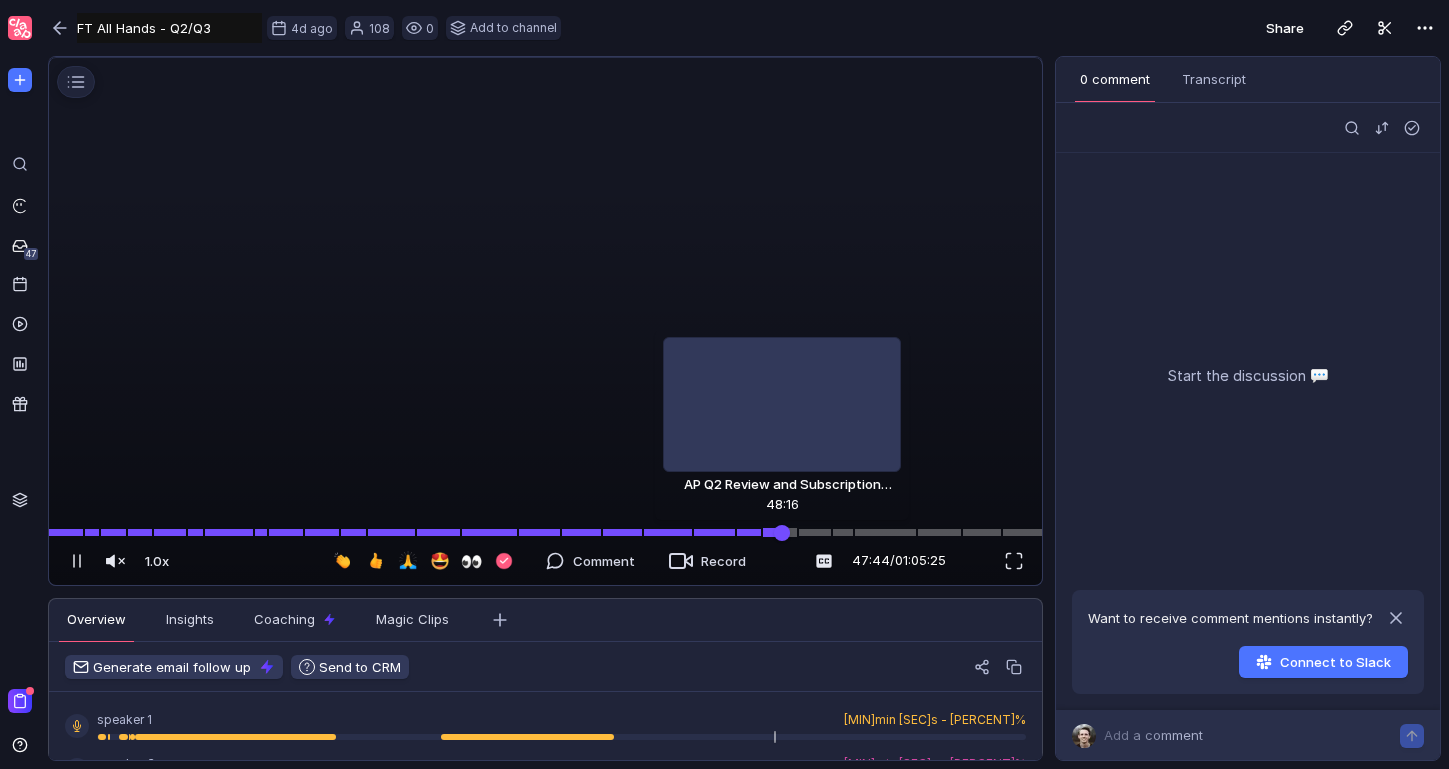 click at bounding box center [779, 533] 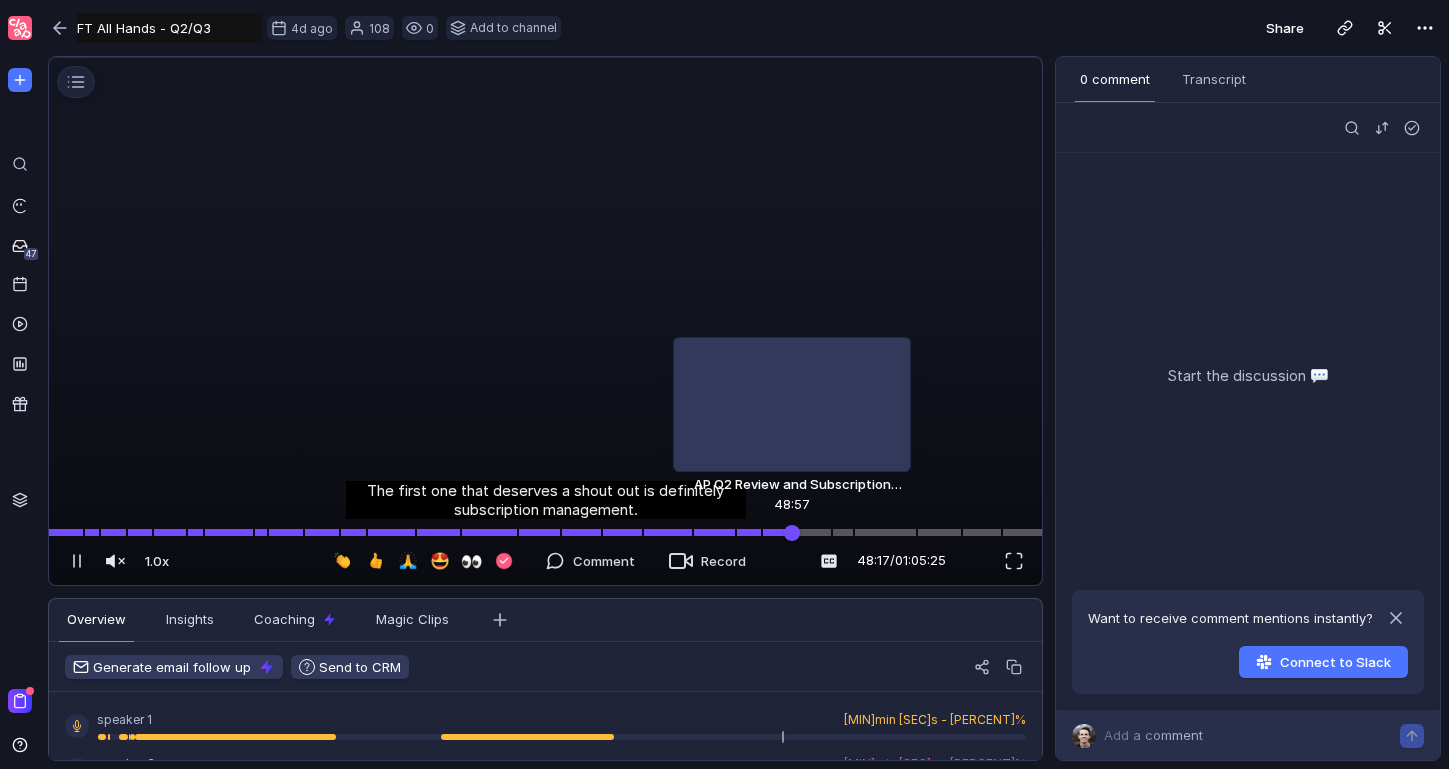 click at bounding box center (545, 532) 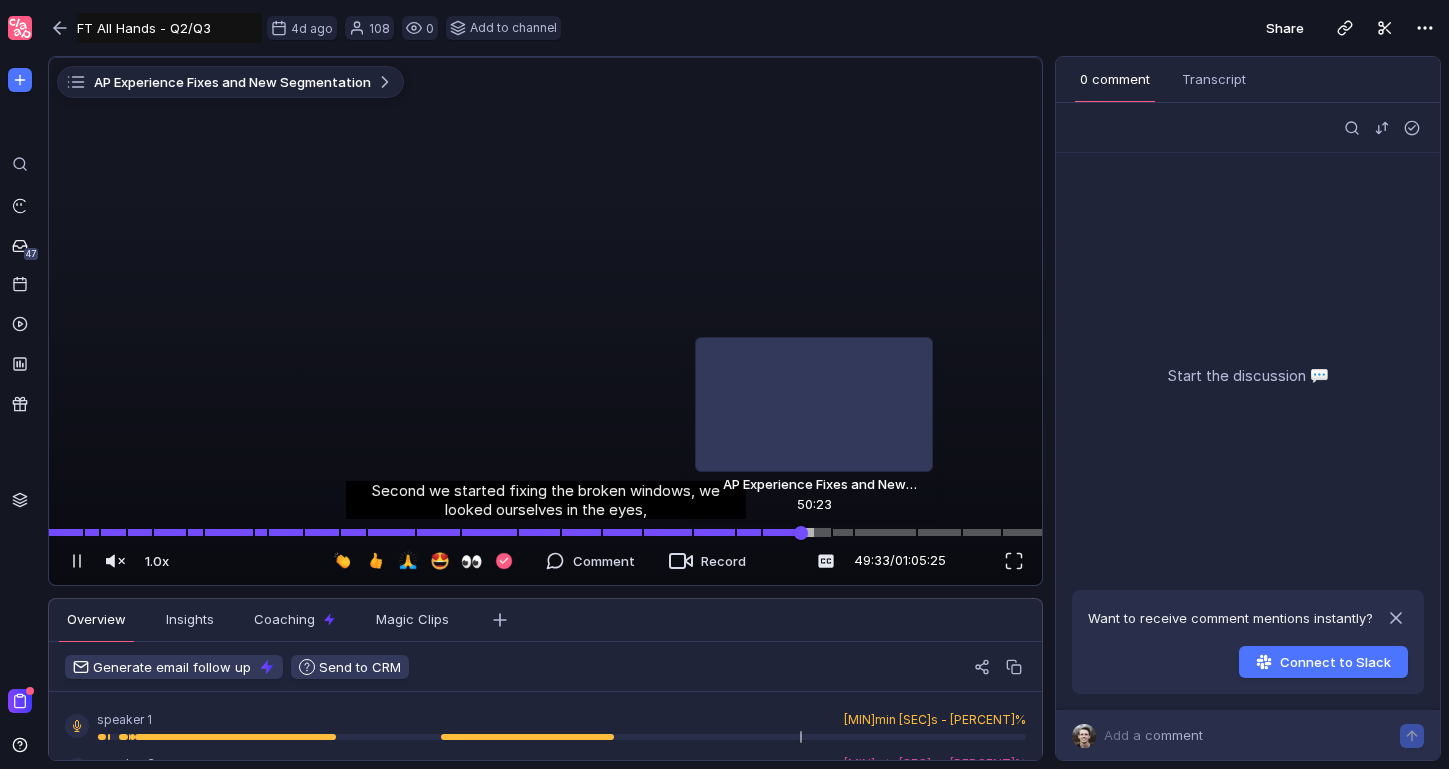 click at bounding box center (545, 532) 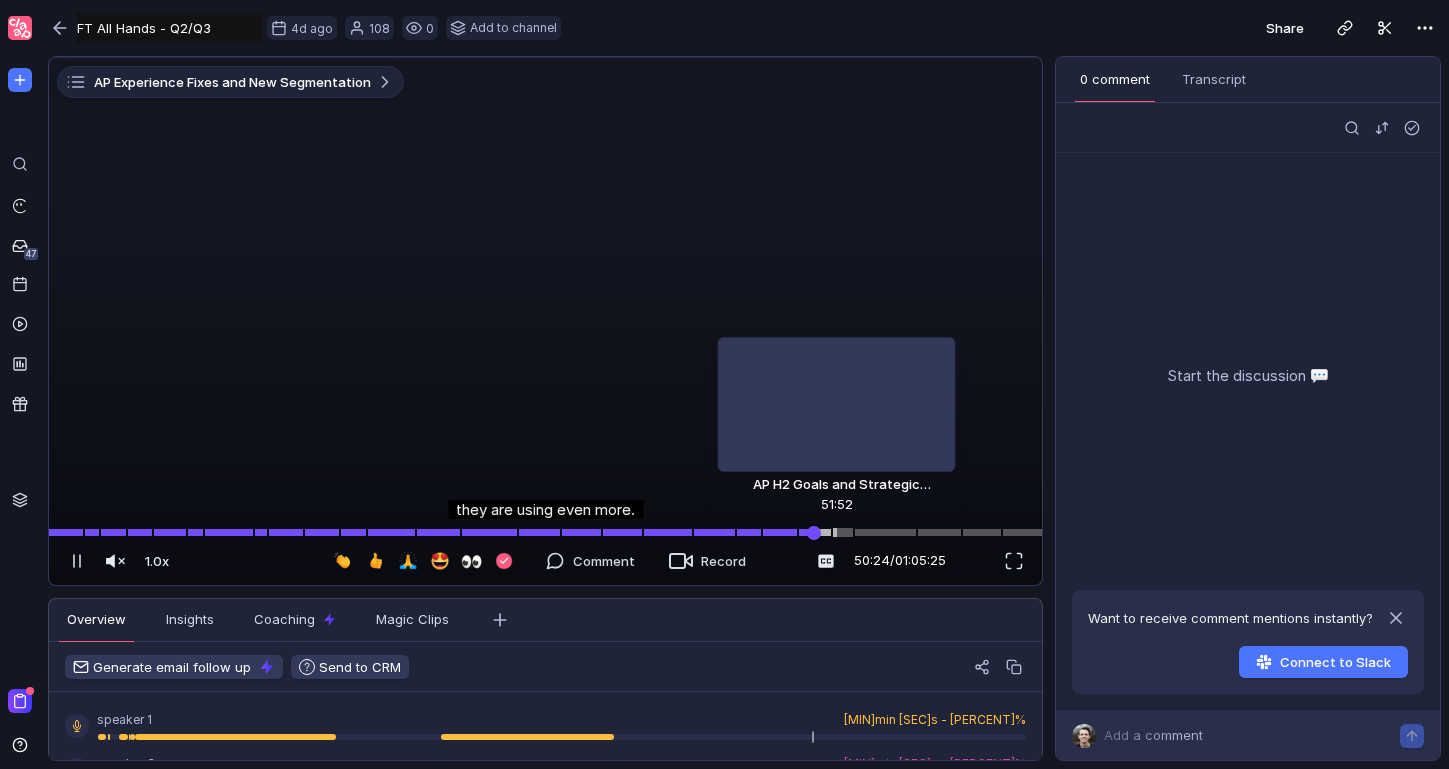 click at bounding box center [545, 532] 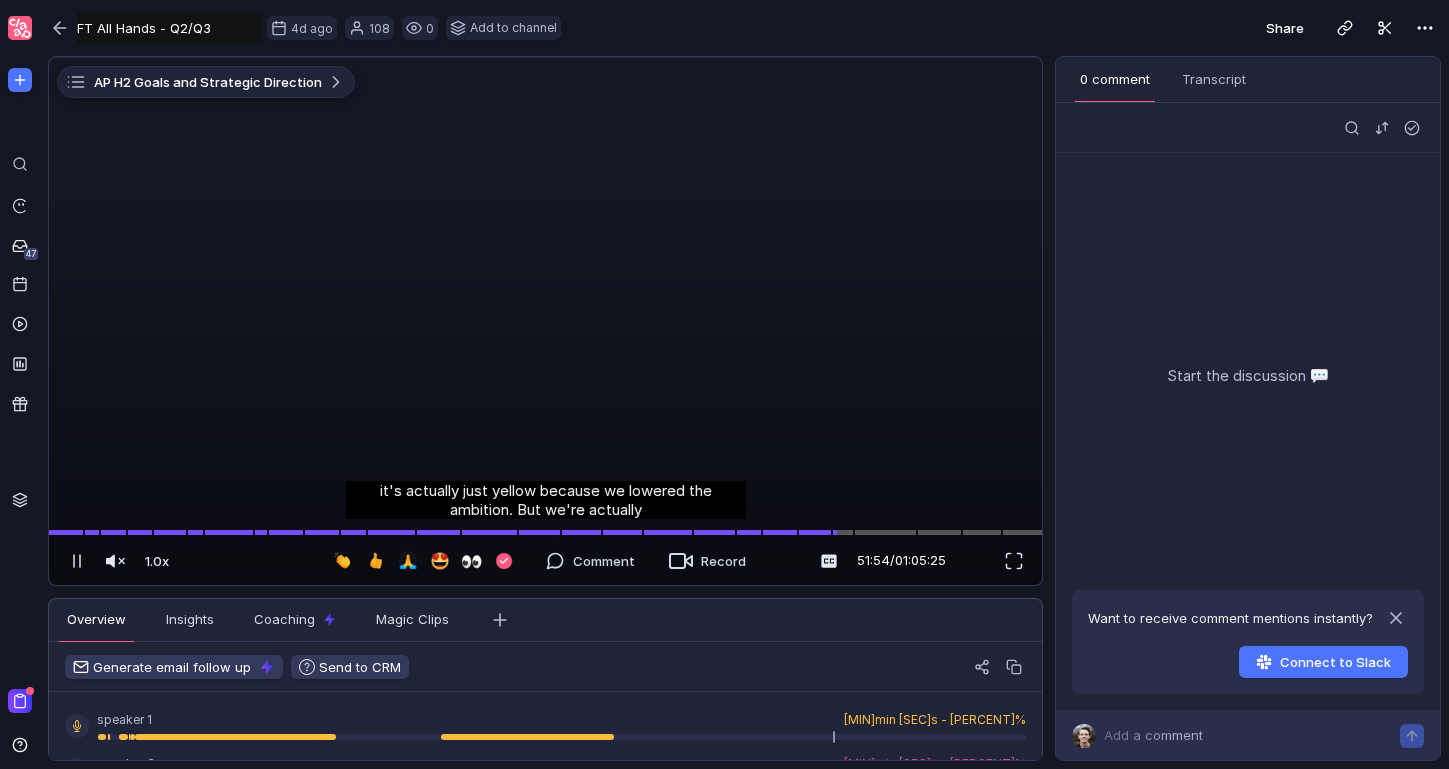 click at bounding box center [546, 58] 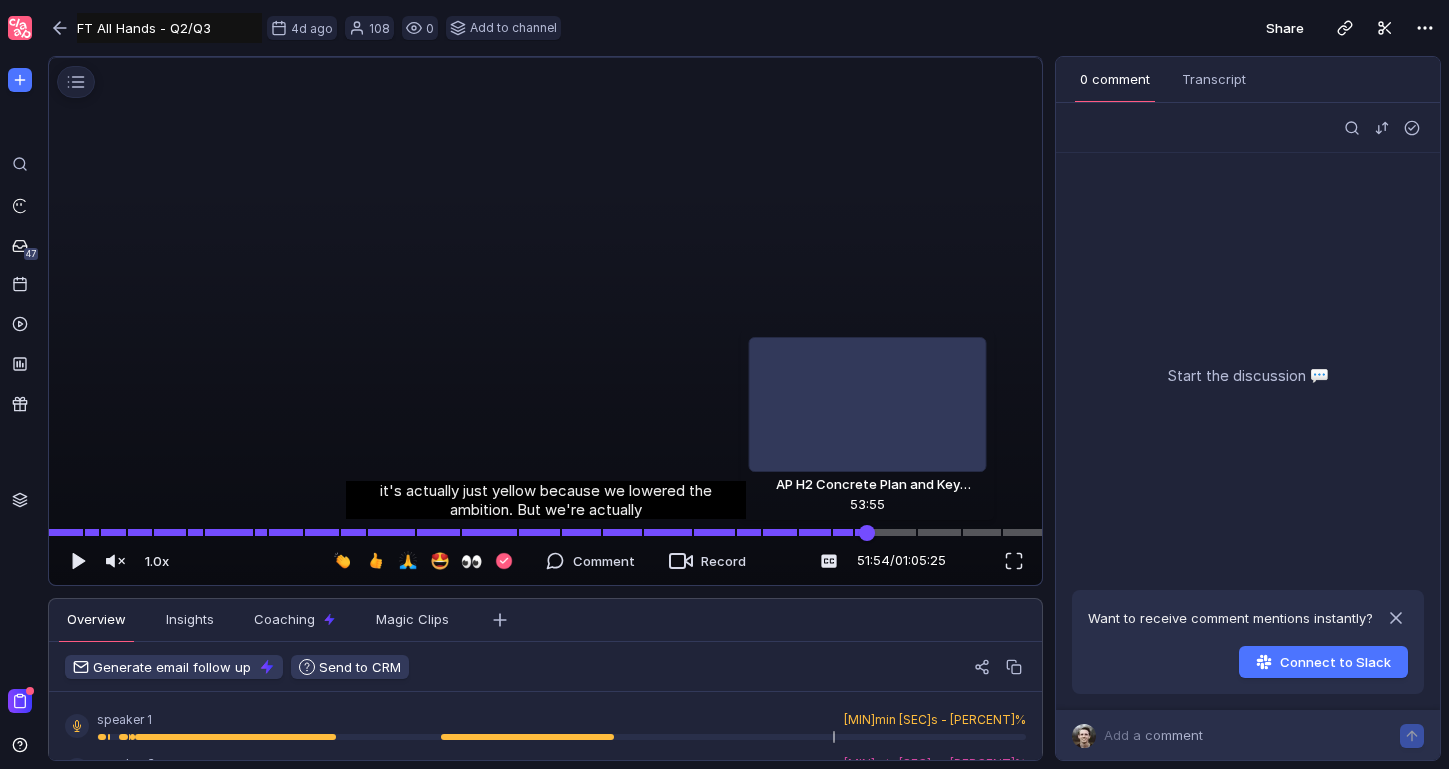 click at bounding box center (545, 532) 